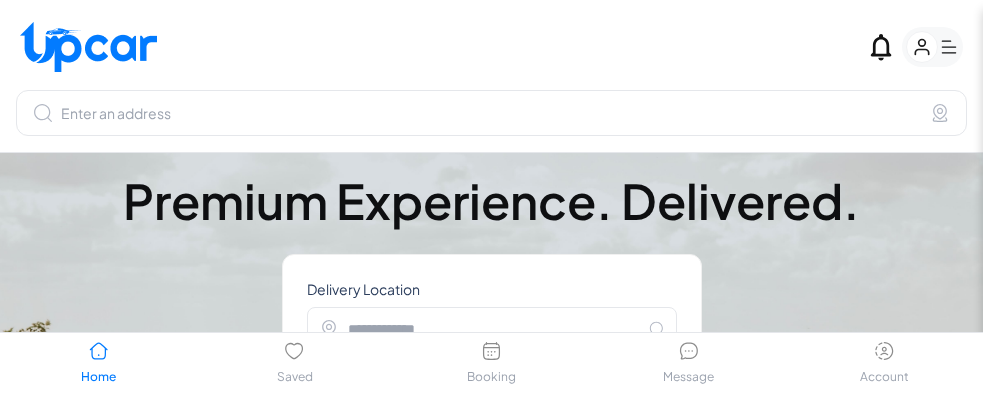 select on "********" 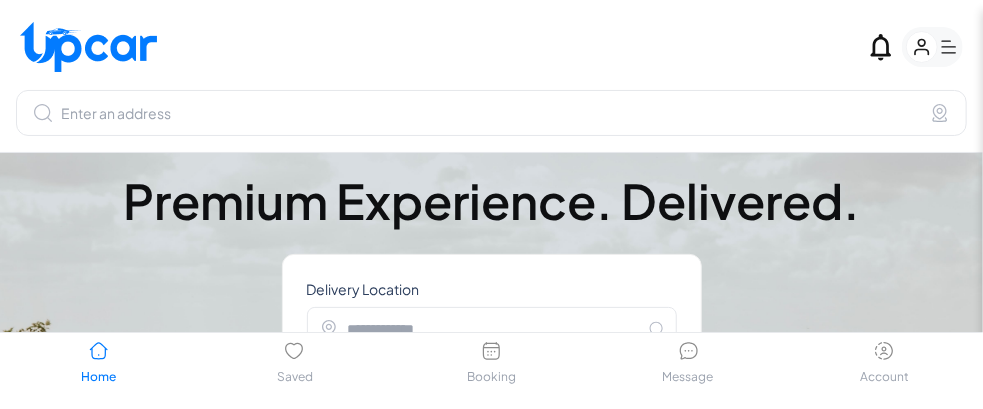 scroll, scrollTop: 0, scrollLeft: 0, axis: both 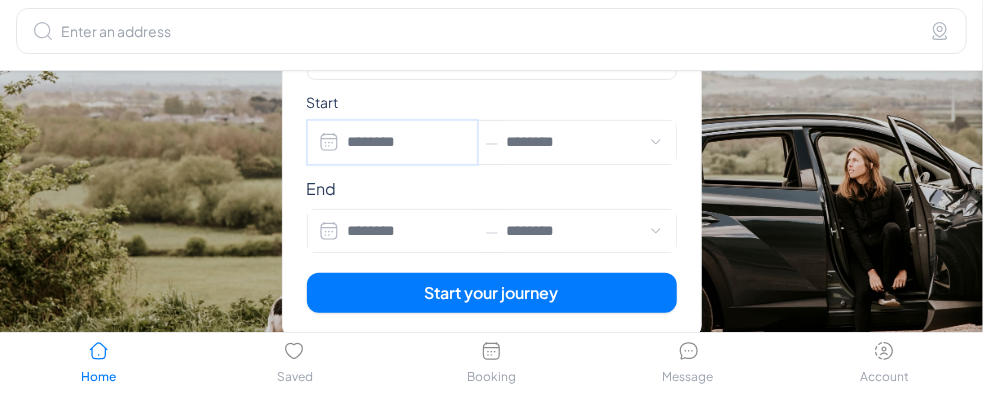 click on "********" at bounding box center [393, 142] 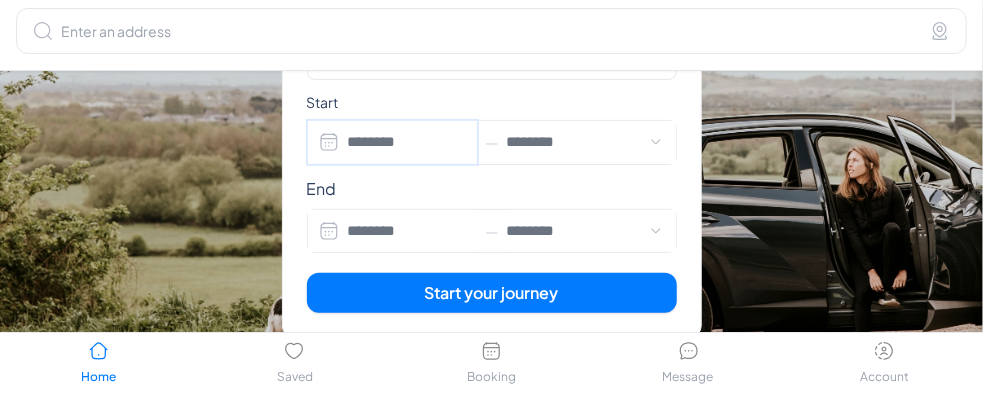 click on "********" at bounding box center [393, 142] 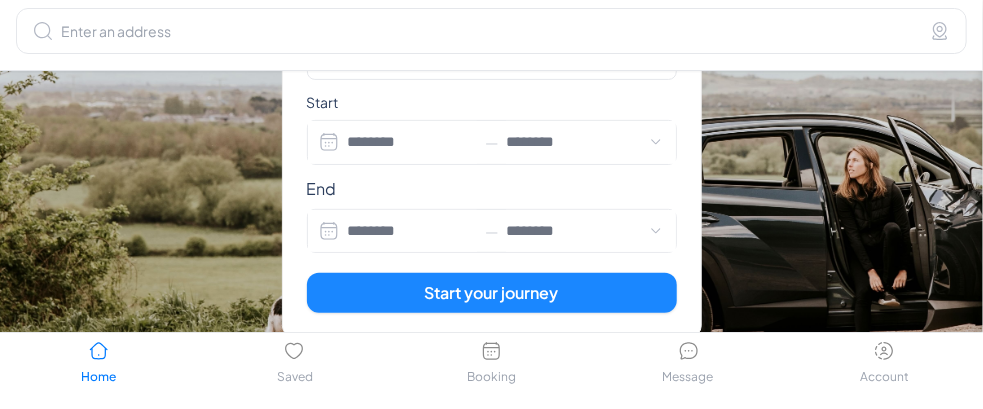 click on "Start your journey" at bounding box center (492, 293) 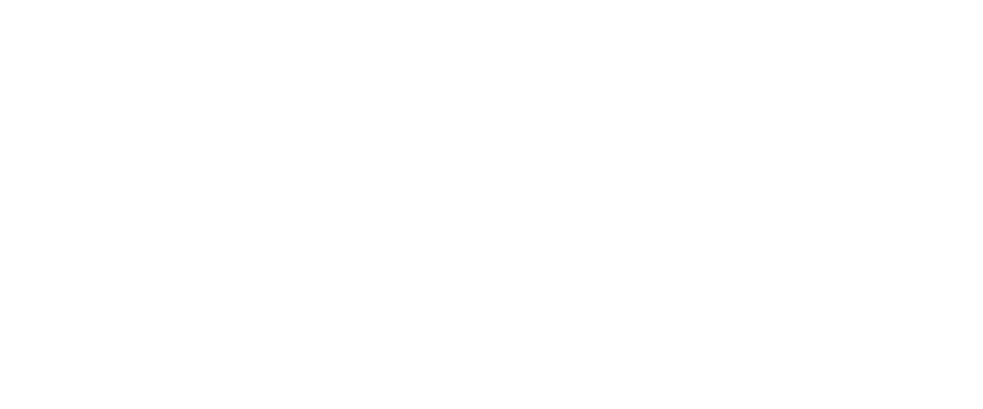 scroll, scrollTop: 0, scrollLeft: 0, axis: both 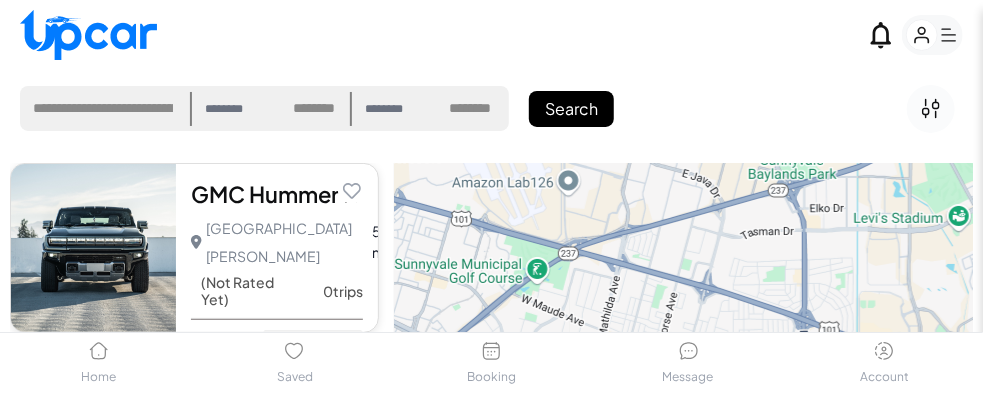 click on "********" at bounding box center [237, 109] 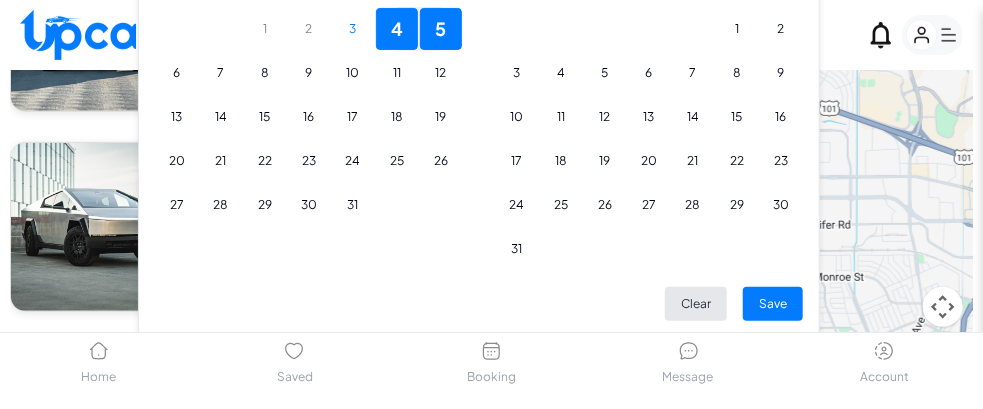 scroll, scrollTop: 239, scrollLeft: 0, axis: vertical 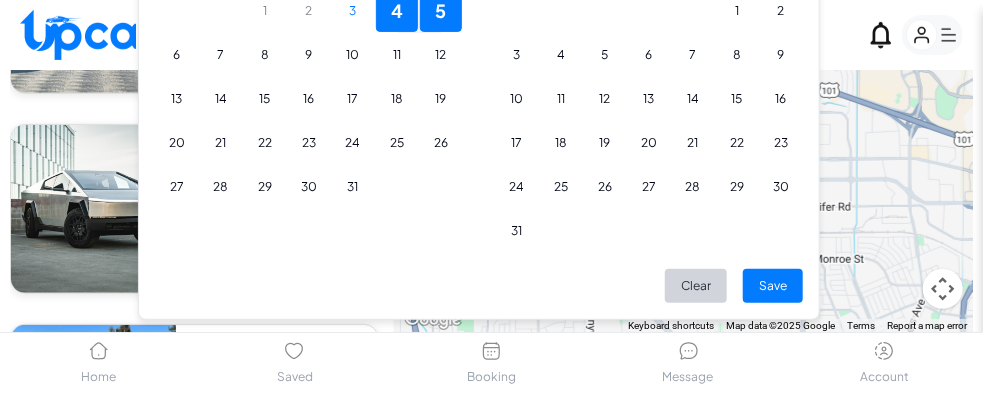 click on "Clear" at bounding box center (696, 286) 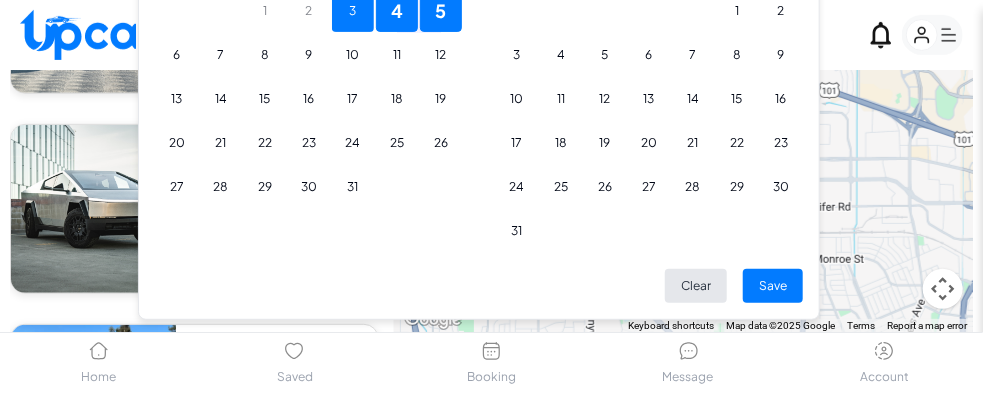 click on "3" at bounding box center [353, 11] 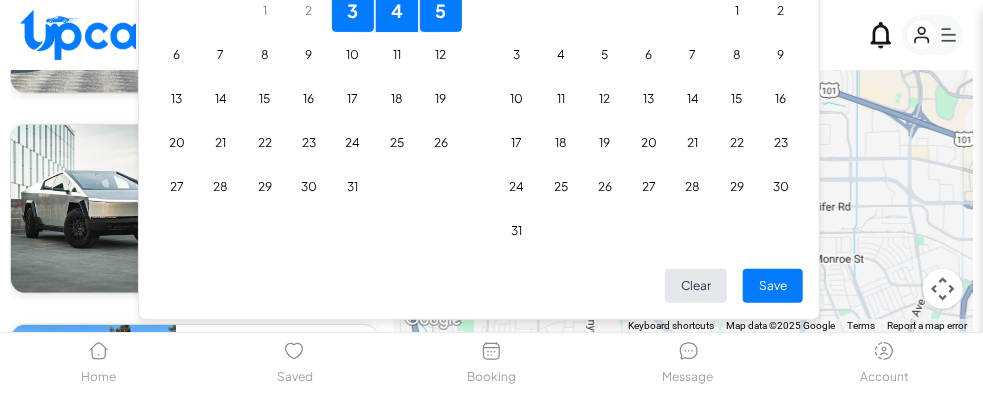 click on "Save" at bounding box center (773, 286) 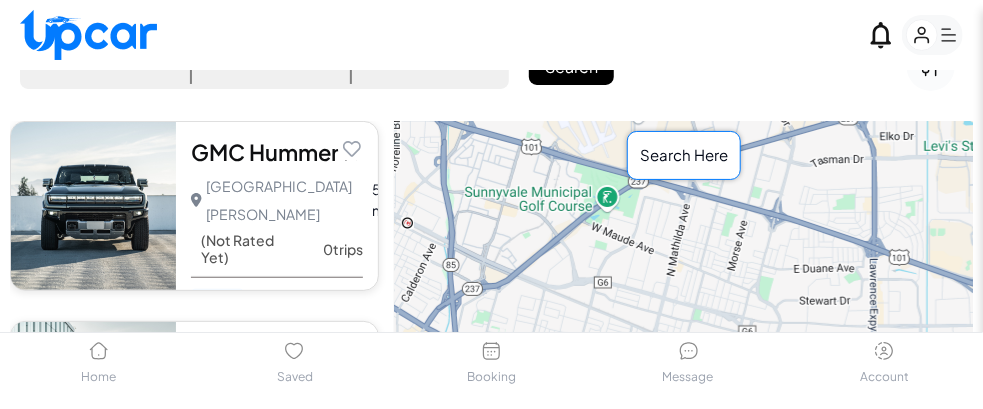 scroll, scrollTop: 0, scrollLeft: 0, axis: both 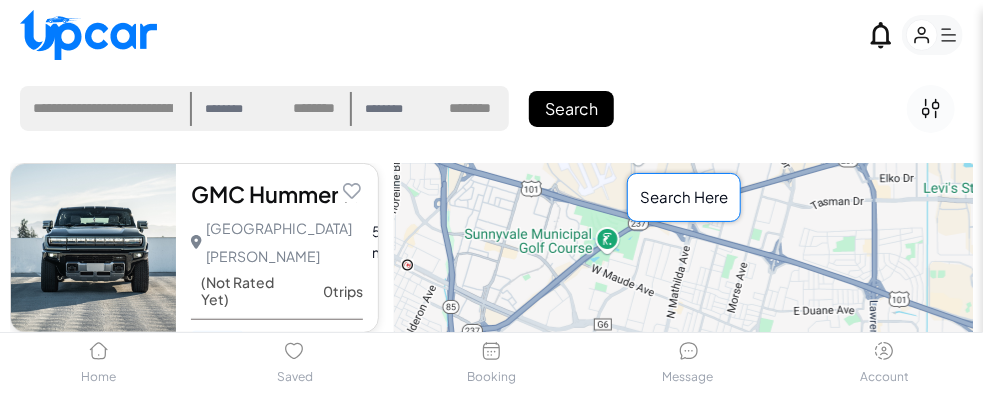 click on "Search" at bounding box center (571, 109) 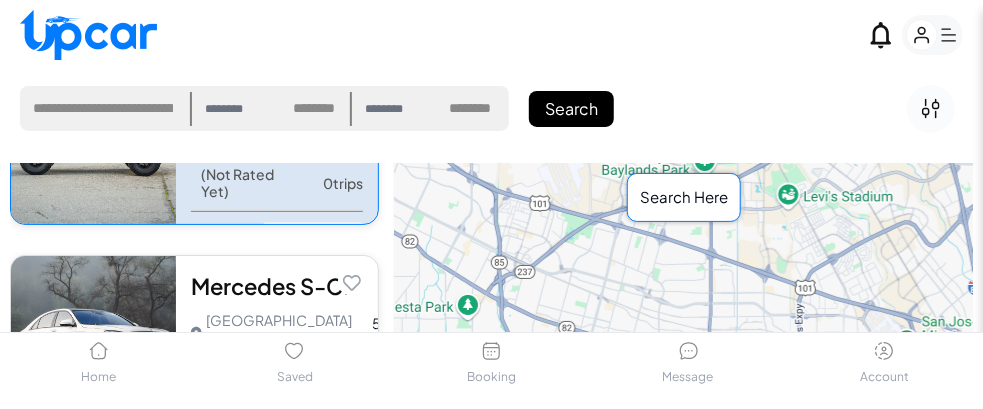 scroll, scrollTop: 673, scrollLeft: 0, axis: vertical 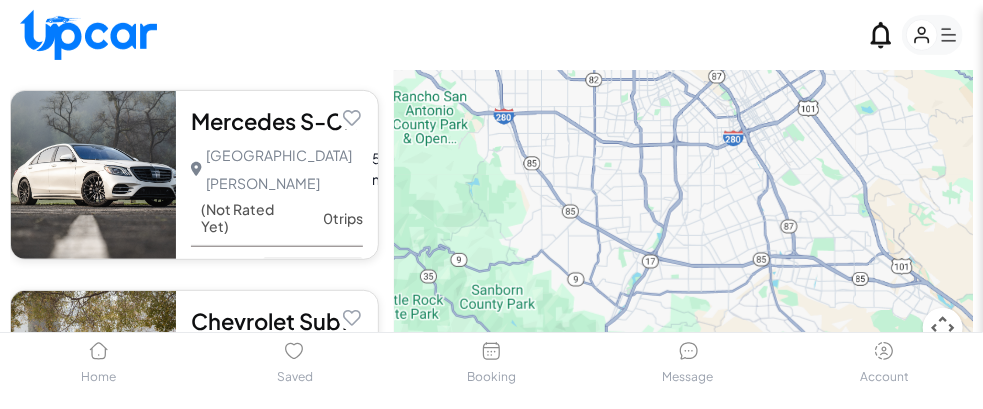 click on "GMC   Hummer EV SUV   2024 5.0 San Jose San Jose • 0  trips  5.3 mi (Not Rated Yet) 0  trips  Tesla   Cybertruck   2024 5.0 San Jose San Jose • 2  trips  5.3 mi (Not Rated Yet) 2  trips  Tesla   Model X   2016 5.0 San Jose San Jose • 0  trips  5.3 mi (Not Rated Yet) 0  trips  Jeep   Wrangler   2017 5.0 San Jose San Jose • 0  trips  5.3 mi (Not Rated Yet) 0  trips  Mercedes   S-Class   2020 5.0 San Jose San Jose • 0  trips  5.3 mi (Not Rated Yet) 0  trips  Chevrolet   Suburban   2016 5.0 San Jose San Jose • 0  trips  5.3 mi (Not Rated Yet) 0  trips  Ford   Fiesta   2016 5.0 San Jose San Jose • 0  trips  5.3 mi (Not Rated Yet) 0  trips  Ford   Explorer   2021 5.0 San Jose San Jose • 0  trips  5.3 mi (Not Rated Yet) 0  trips  Ford   Mustang   2020 5.0 San Jose San Jose • 0  trips  5.3 mi (Not Rated Yet) 0  trips  Volkswagen   Jetta   2010 5.0 Fremont Fremont • 0  trips  8.9 mi (Not Rated Yet) 0  trips  Tesla   Model 3   2020 5.0 Newark Newark • 7  trips  8.9 mi 5 7  trips  BMW   430i   2018" at bounding box center (202, 167) 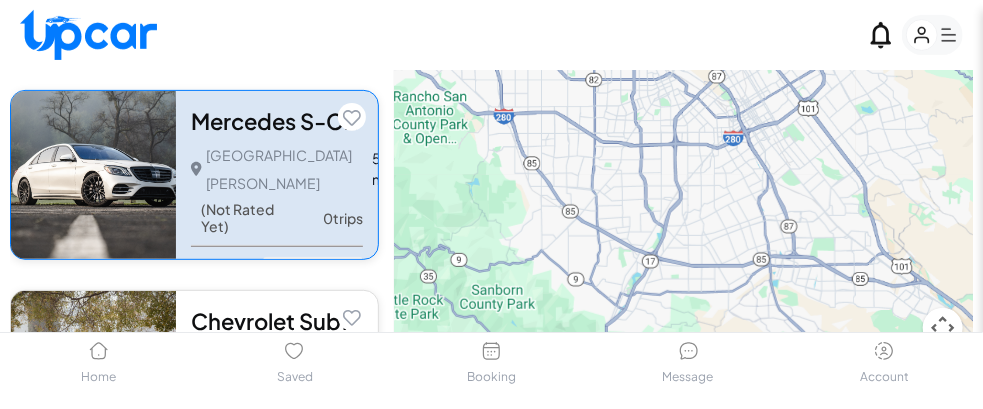 click at bounding box center (277, 274) 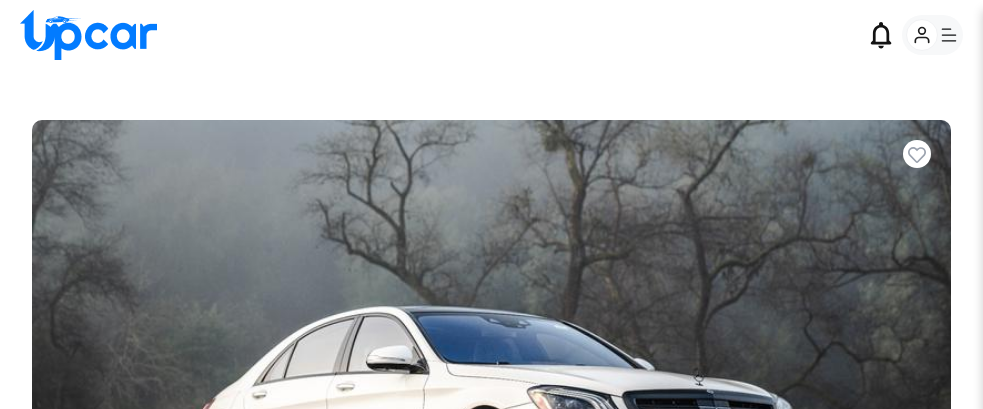 select on "********" 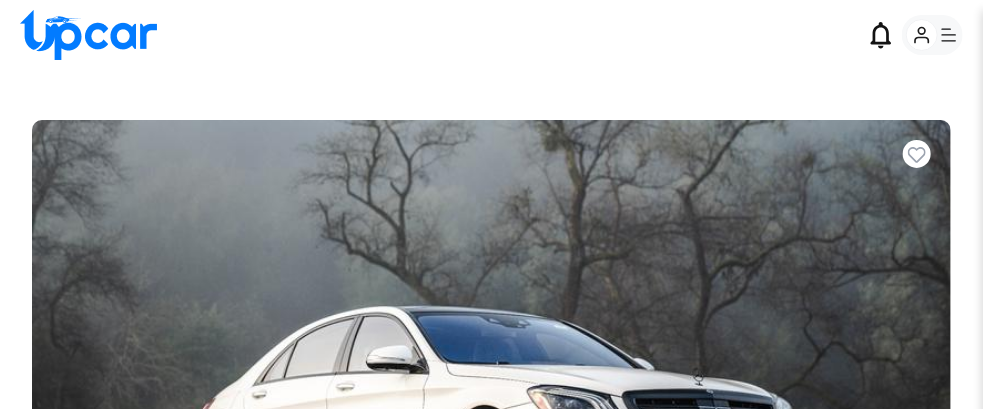 scroll, scrollTop: 0, scrollLeft: 0, axis: both 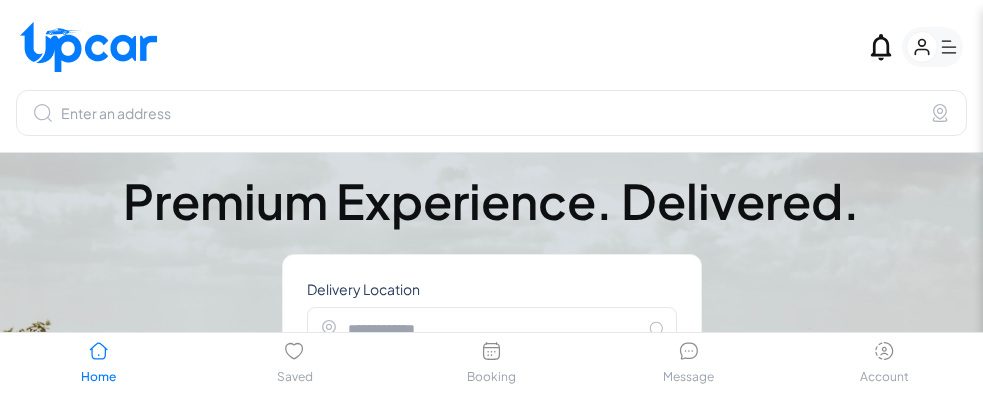 select on "********" 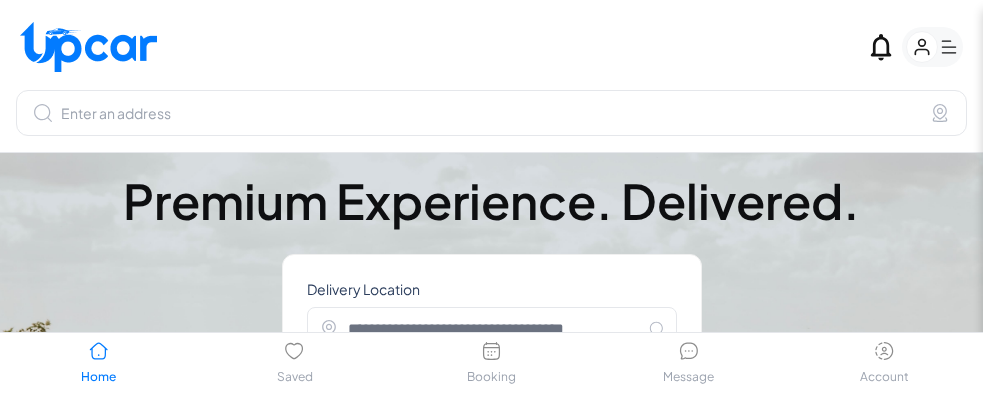 scroll, scrollTop: 0, scrollLeft: 0, axis: both 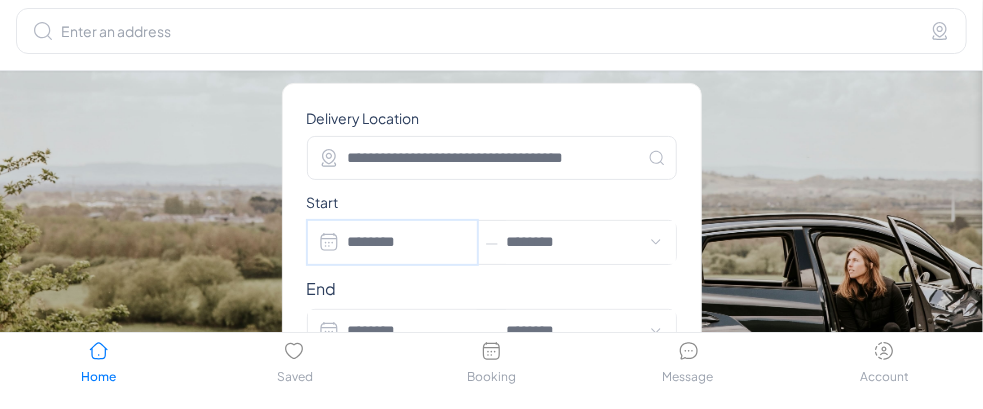 click on "********" at bounding box center (393, 242) 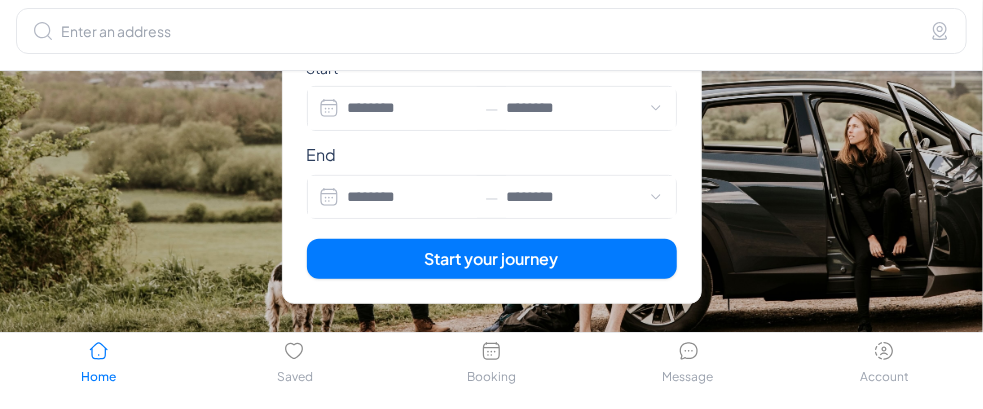 click on "**********" at bounding box center (491, 121) 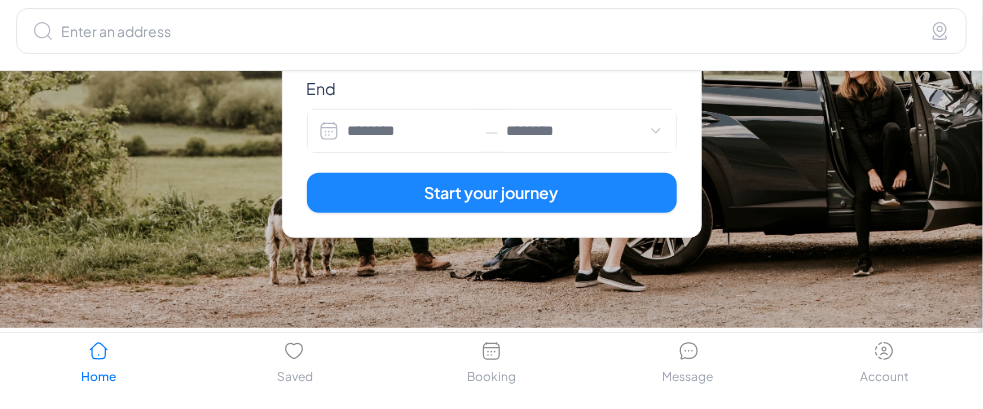 click on "Start your journey" at bounding box center [492, 193] 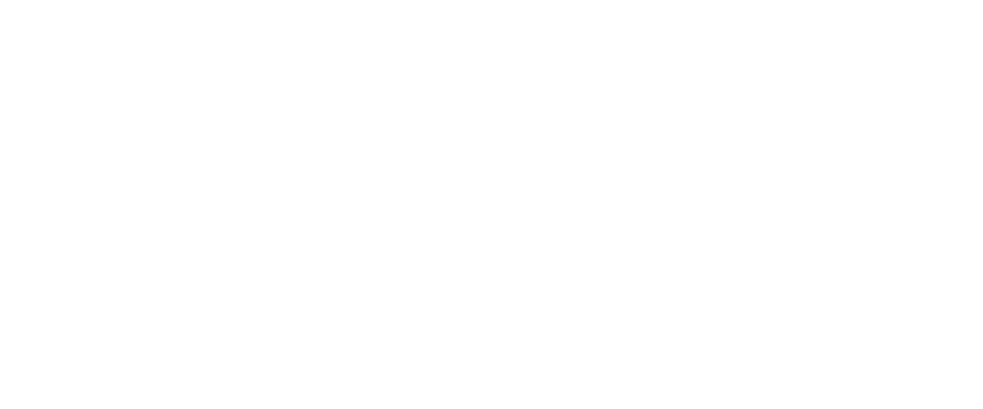 scroll, scrollTop: 0, scrollLeft: 0, axis: both 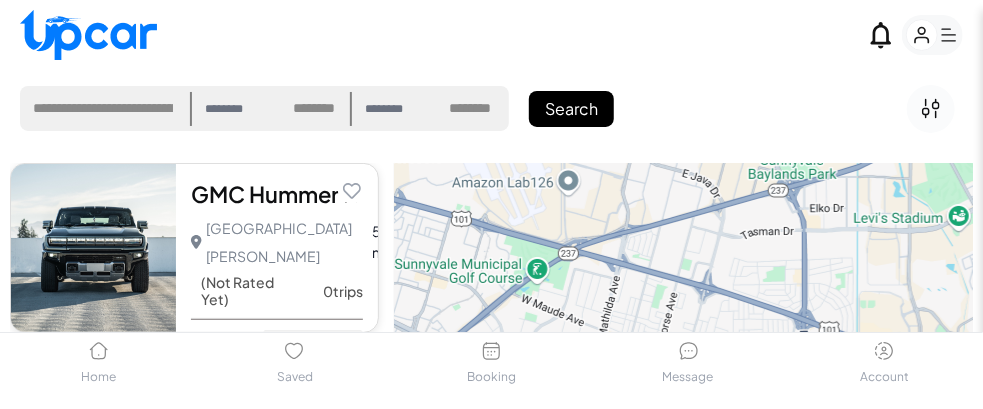 click on "********" at bounding box center [237, 109] 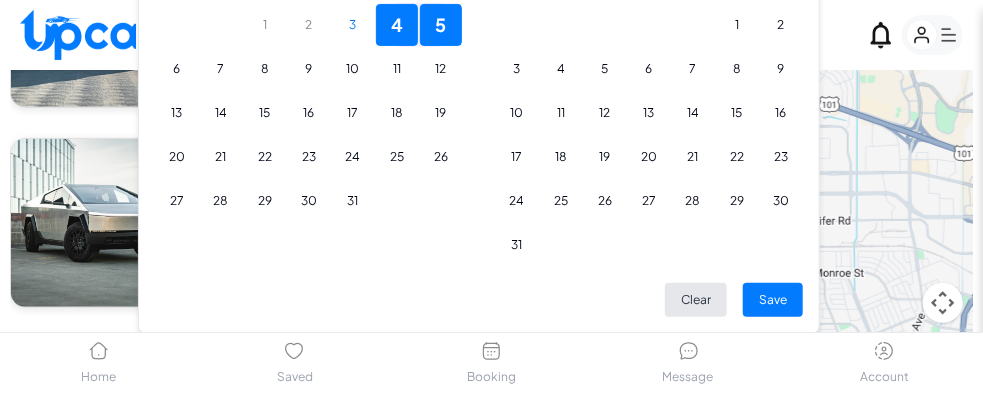 scroll, scrollTop: 239, scrollLeft: 0, axis: vertical 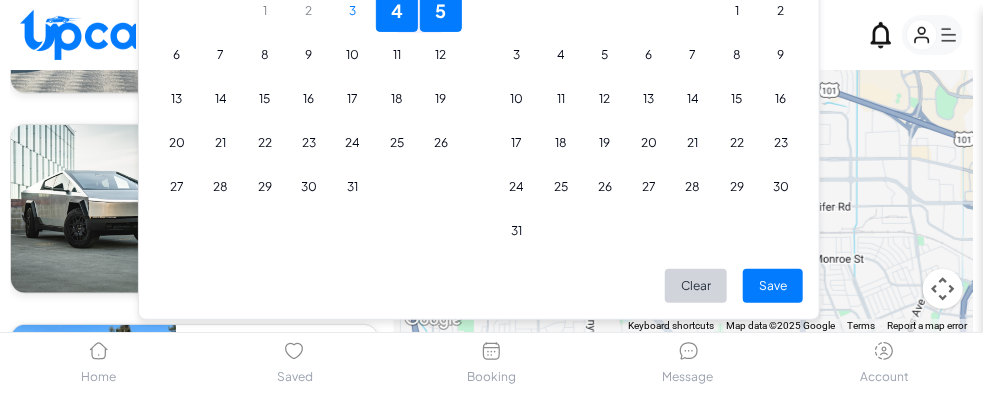 click on "Clear" at bounding box center (696, 286) 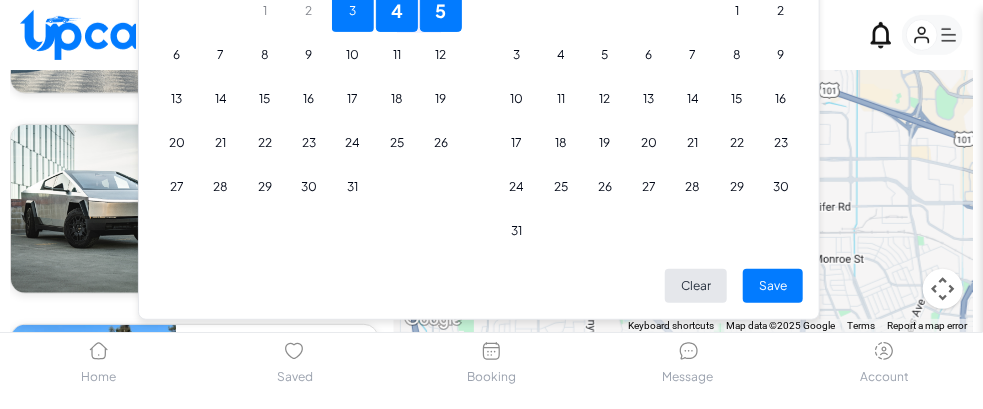 click on "3" at bounding box center (353, 11) 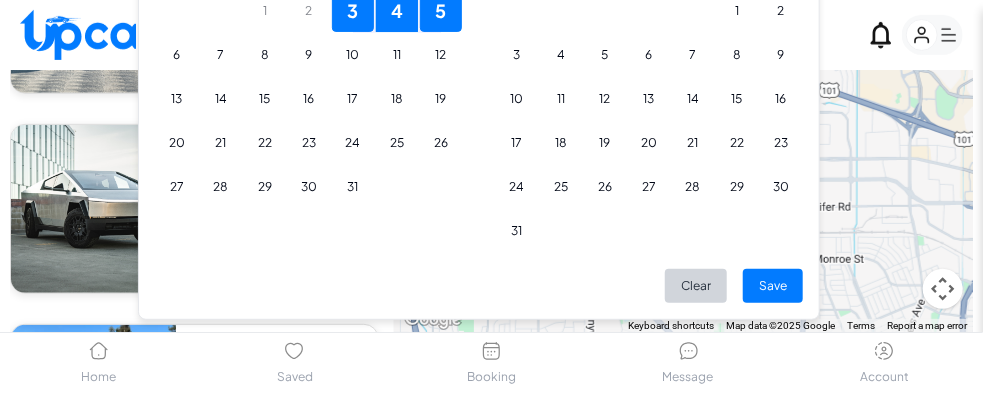 click on "Clear" at bounding box center (696, 286) 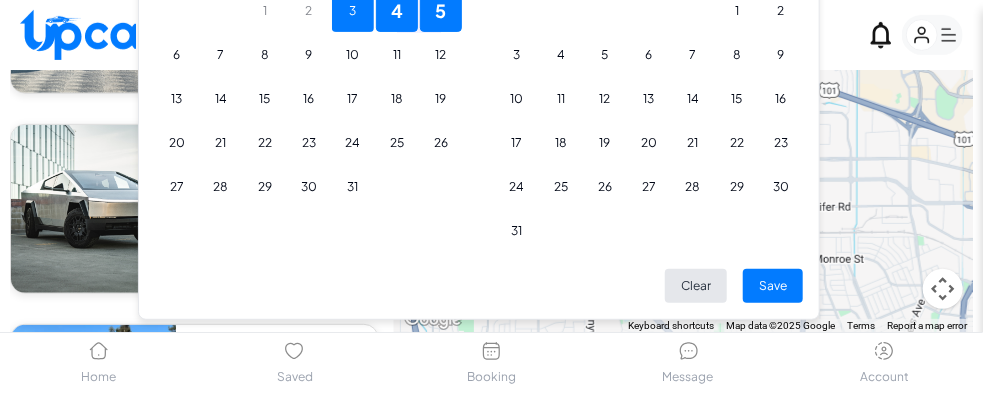 click on "3" at bounding box center (353, 11) 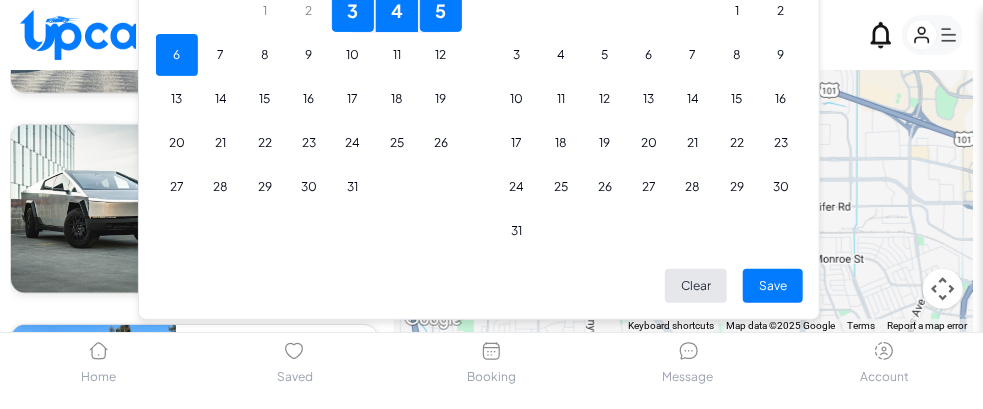 click on "6" at bounding box center [177, 55] 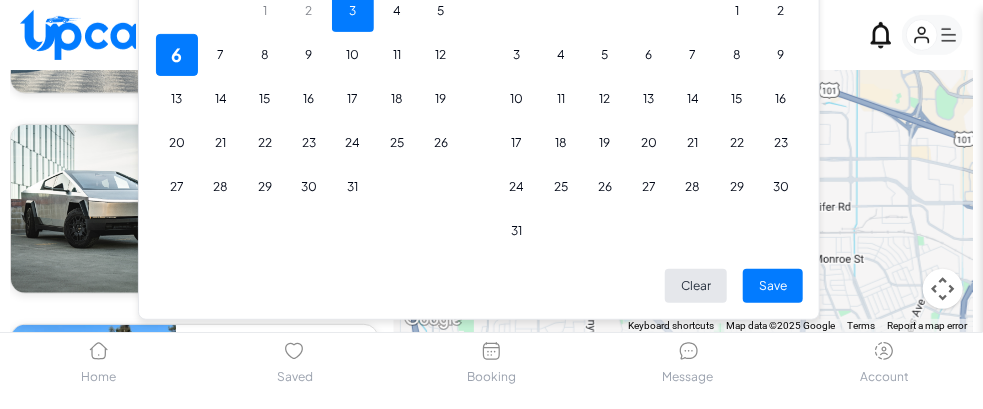 click on "3" at bounding box center (353, 11) 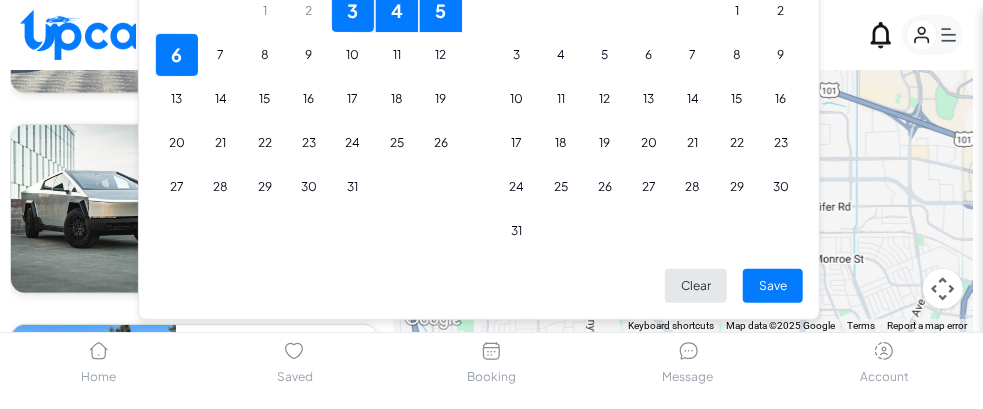 click on "Save" at bounding box center (773, 286) 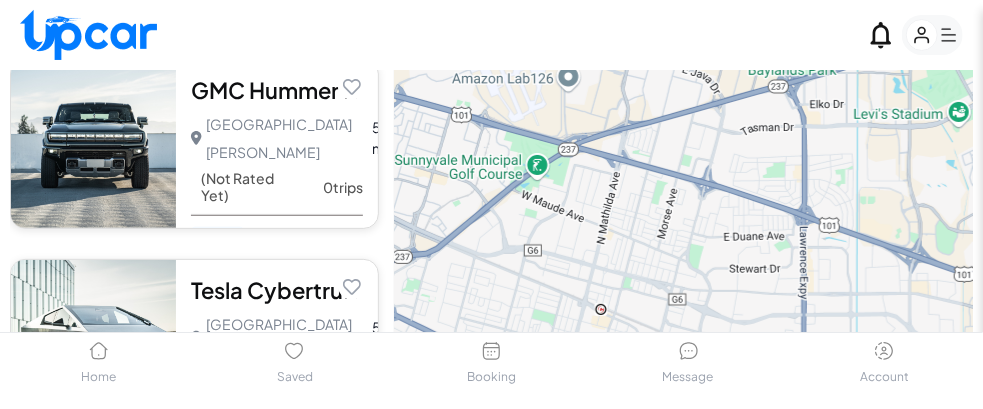 scroll, scrollTop: 0, scrollLeft: 0, axis: both 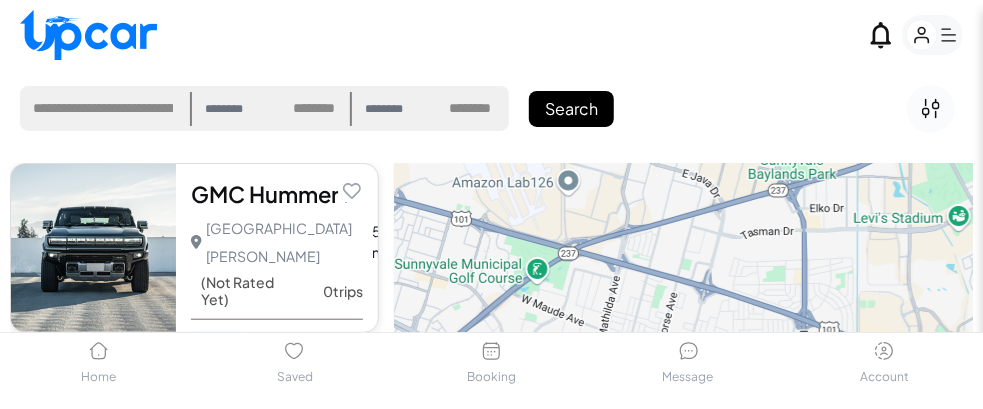 click on "Search" at bounding box center [571, 109] 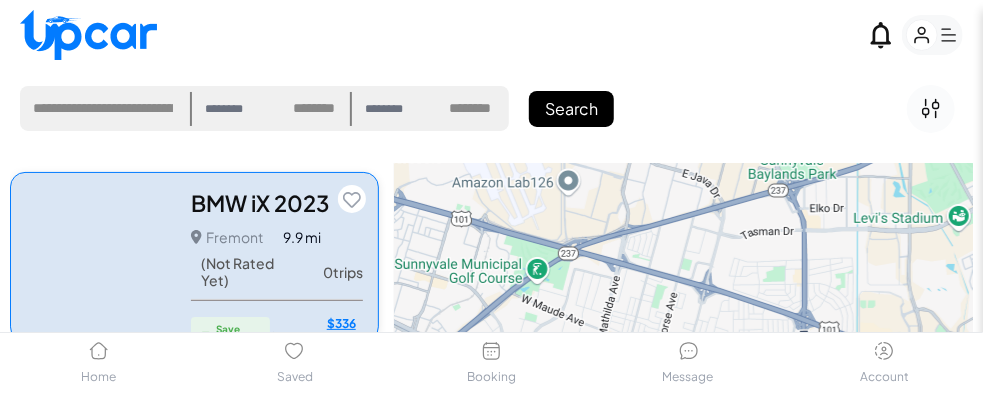 scroll, scrollTop: 2600, scrollLeft: 0, axis: vertical 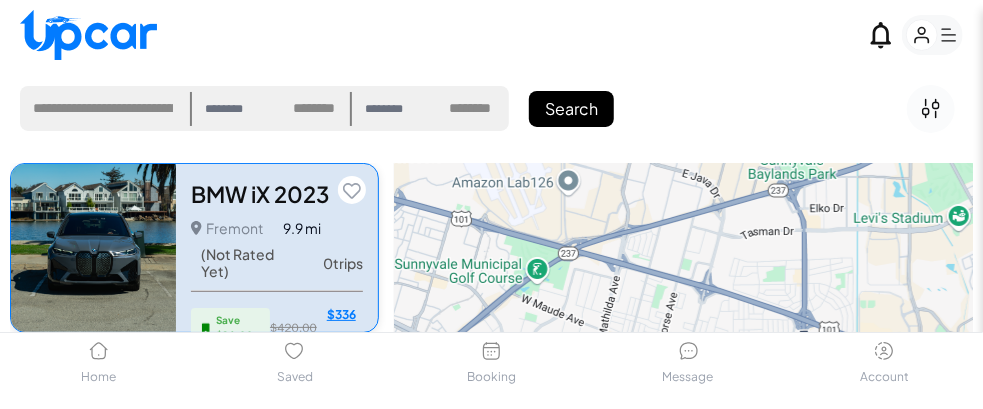 click at bounding box center [93, 248] 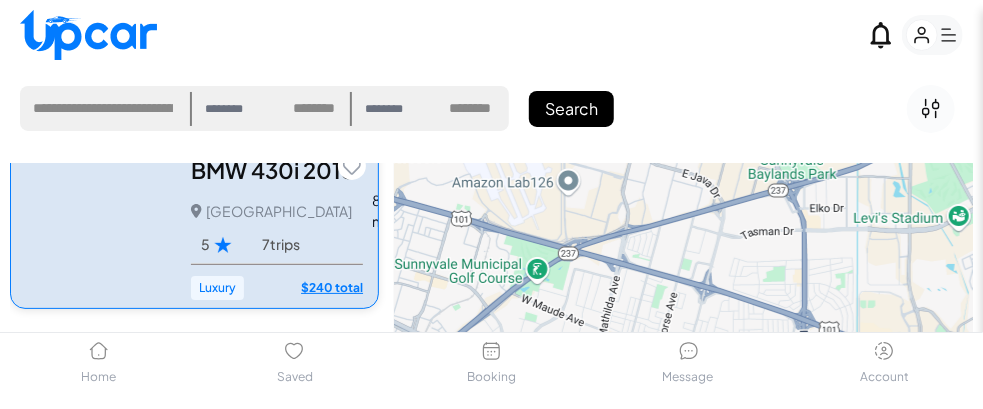scroll, scrollTop: 2200, scrollLeft: 0, axis: vertical 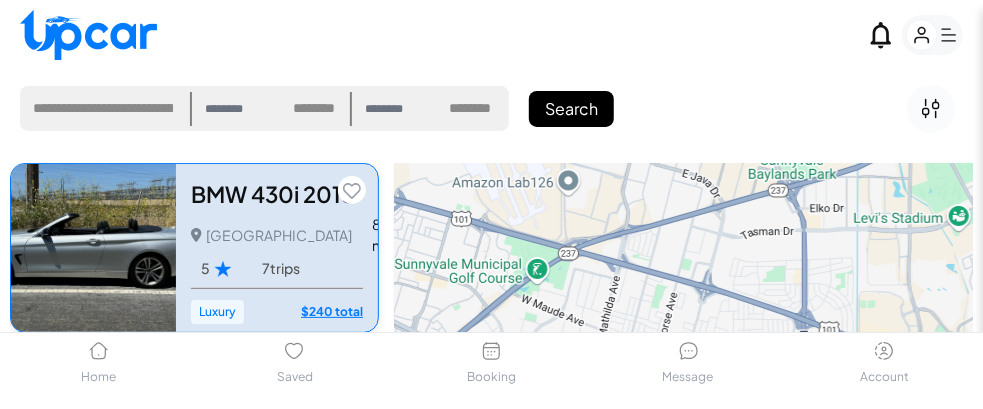click at bounding box center [93, 248] 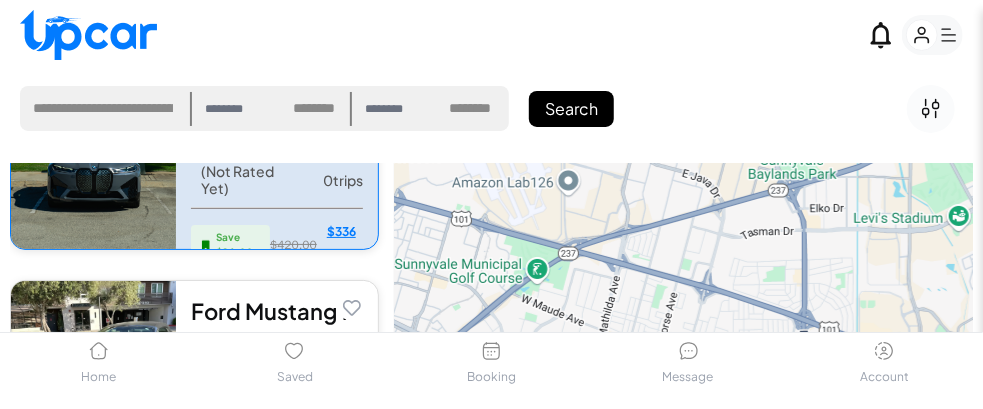 scroll, scrollTop: 2800, scrollLeft: 0, axis: vertical 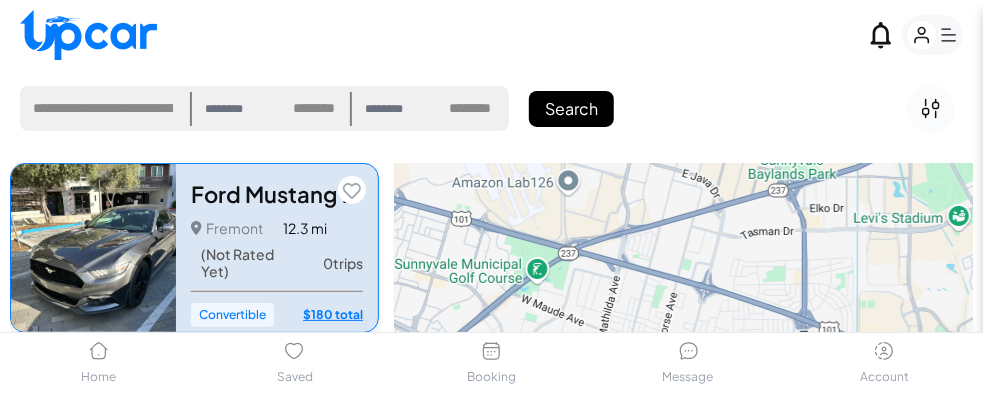 click at bounding box center (93, 248) 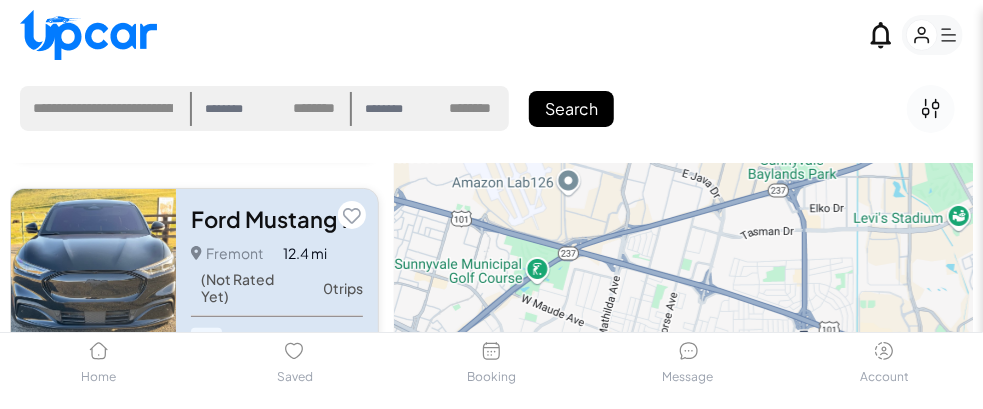 scroll, scrollTop: 3000, scrollLeft: 0, axis: vertical 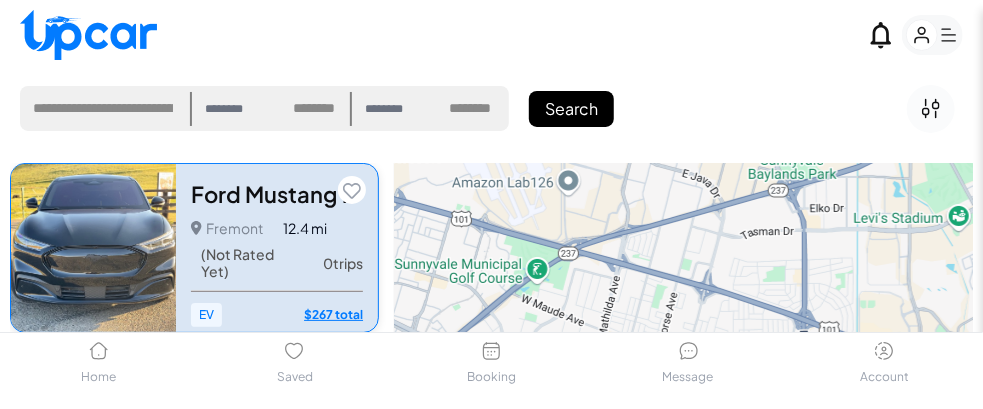 click on "Ford   Mustang Mach-E   2023 5.0 Fremont Fremont • 0  trips  12.4 mi (Not Rated Yet) 0  trips  EV $267 total $267   total" at bounding box center (277, 248) 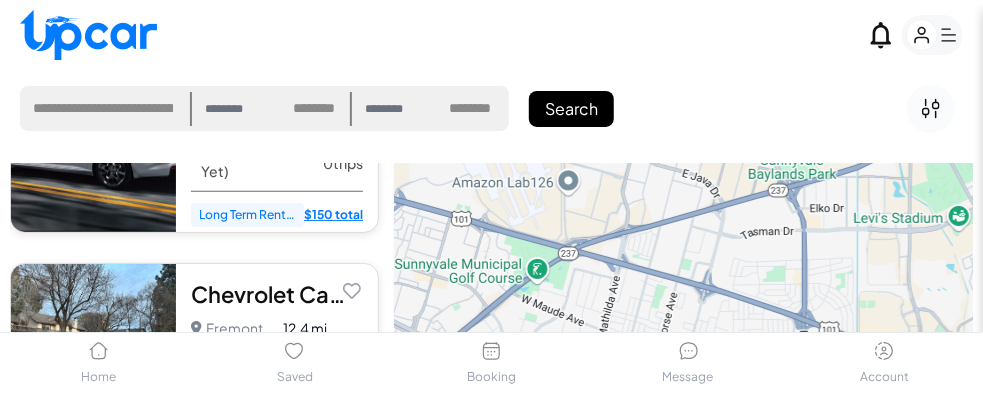 scroll, scrollTop: 3400, scrollLeft: 0, axis: vertical 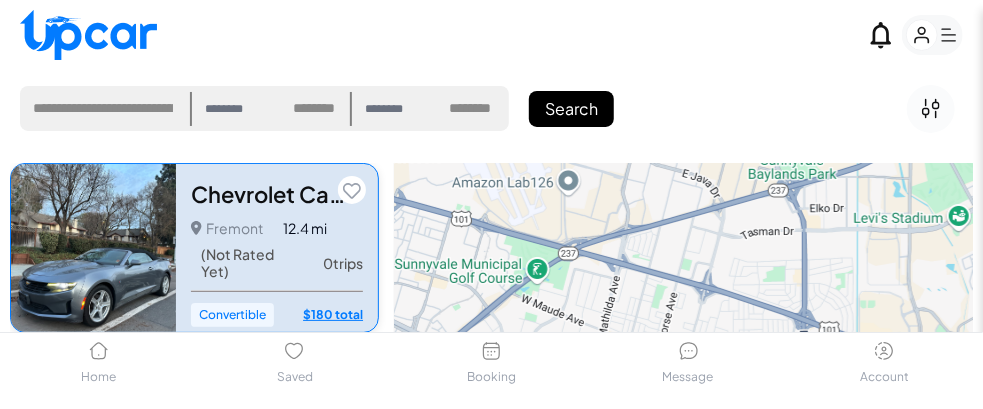 click at bounding box center [93, 248] 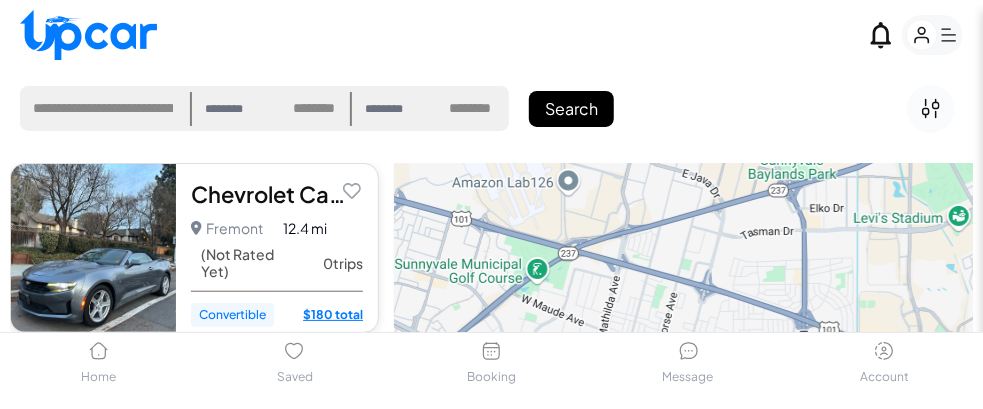 click on "********* ******** ******** ******* ******* ******* ******* ******* ******* ******* ******* ******* ******* ******* ******* ******* ******* ******* ******* ******* ******* ******** ******** ******** ******** ******** ******** ******* ******* ******* ******* ******* ******* ******* ******* ******* ******* ******* ******* ******* ******* ******* ******* ******* ******* ******** ******** ******** ********" at bounding box center [316, 109] 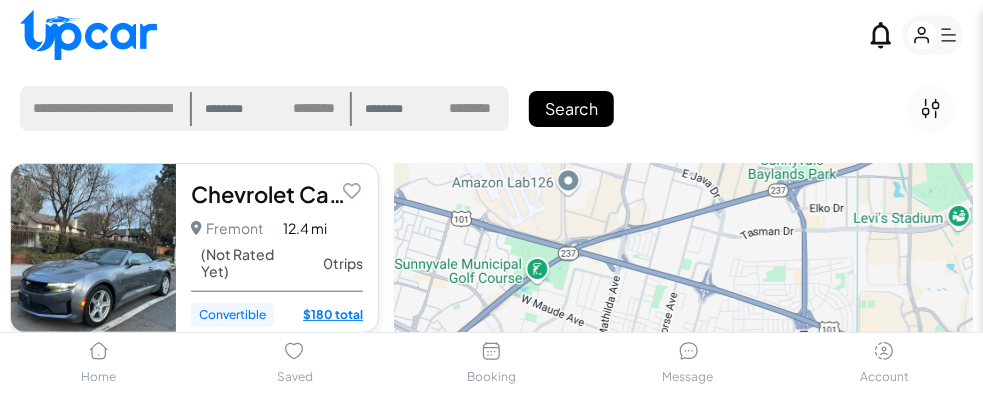 click on "********* ******** ******** ******* ******* ******* ******* ******* ******* ******* ******* ******* ******* ******* ******* ******* ******* ******* ******* ******* ******* ******** ******** ******** ******** ******** ******** ******* ******* ******* ******* ******* ******* ******* ******* ******* ******* ******* ******* ******* ******* ******* ******* ******* ******* ******** ******** ******** ********" at bounding box center (316, 109) 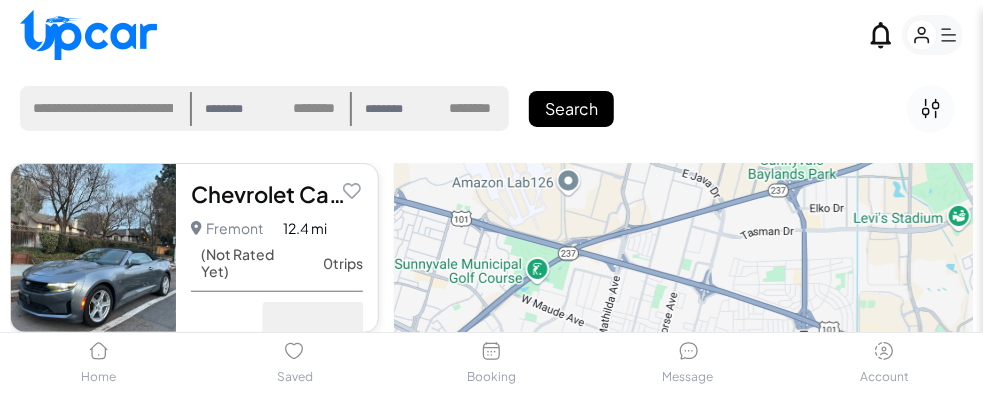 scroll, scrollTop: 3416, scrollLeft: 0, axis: vertical 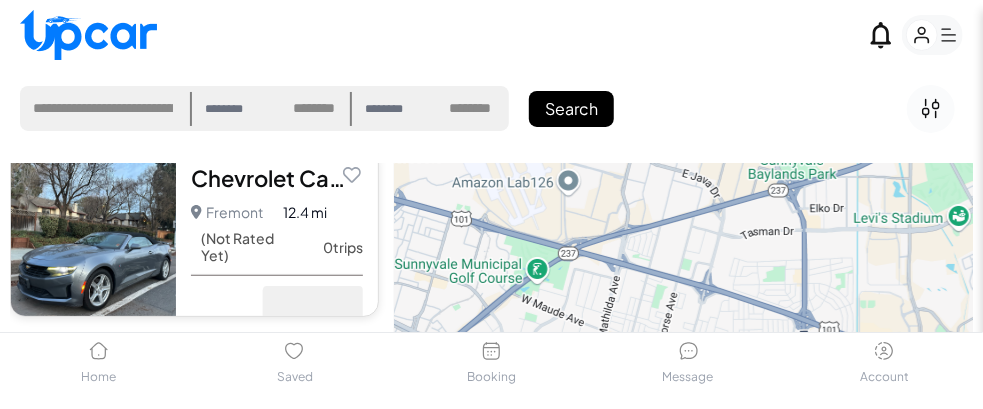 click on "**********" at bounding box center (345, 109) 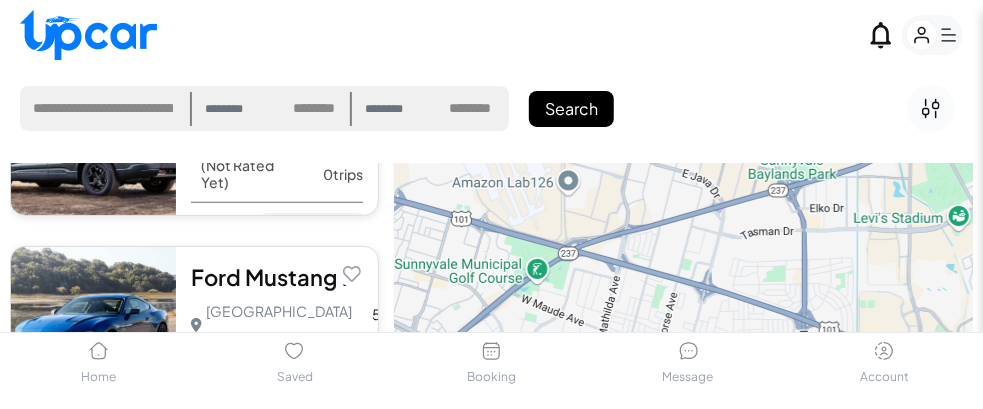 scroll, scrollTop: 1616, scrollLeft: 0, axis: vertical 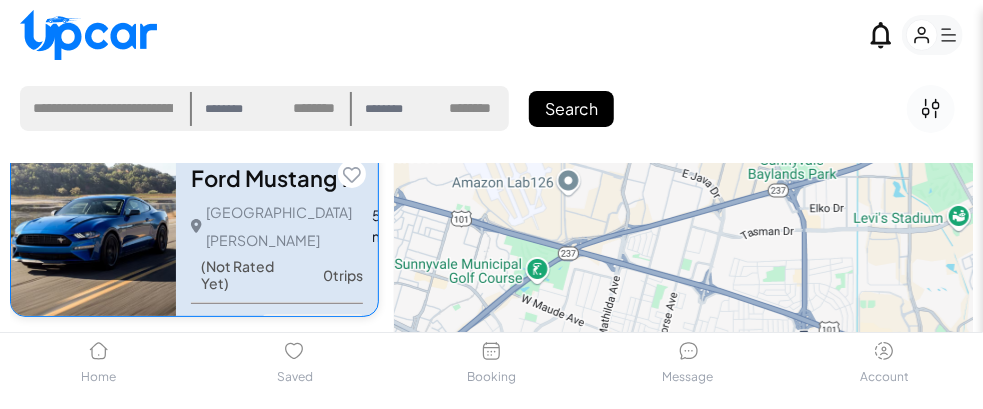 click at bounding box center (93, 232) 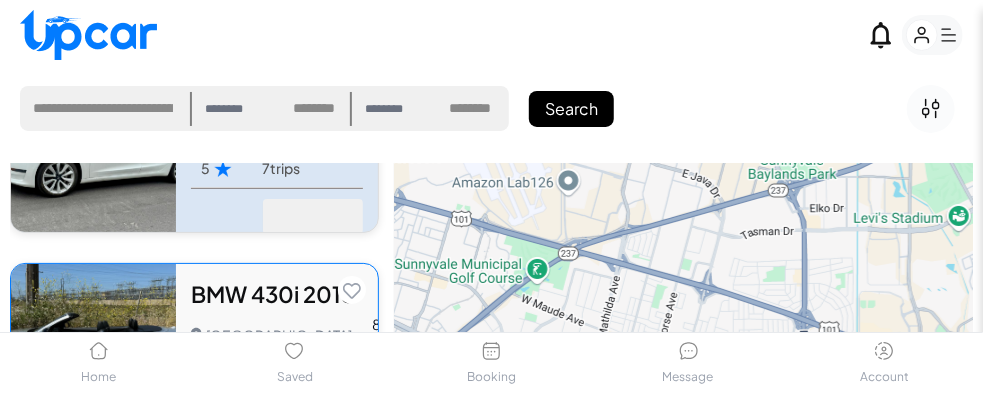 scroll, scrollTop: 2200, scrollLeft: 0, axis: vertical 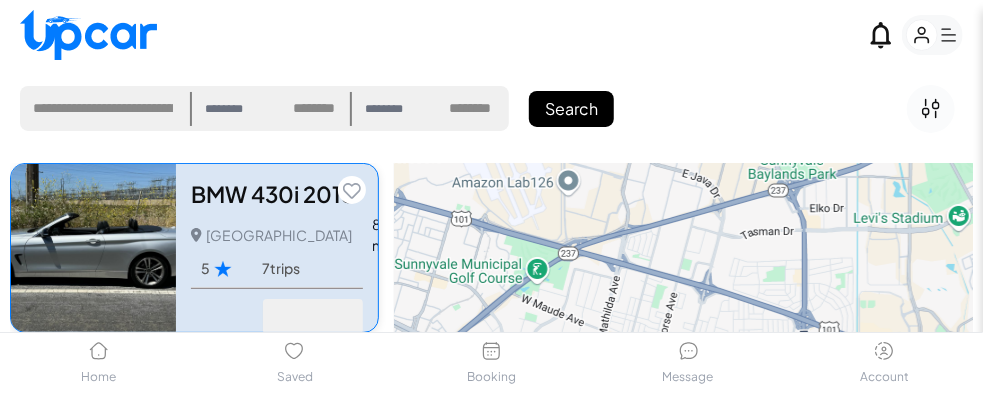 click on "5 7  trips" at bounding box center (277, 268) 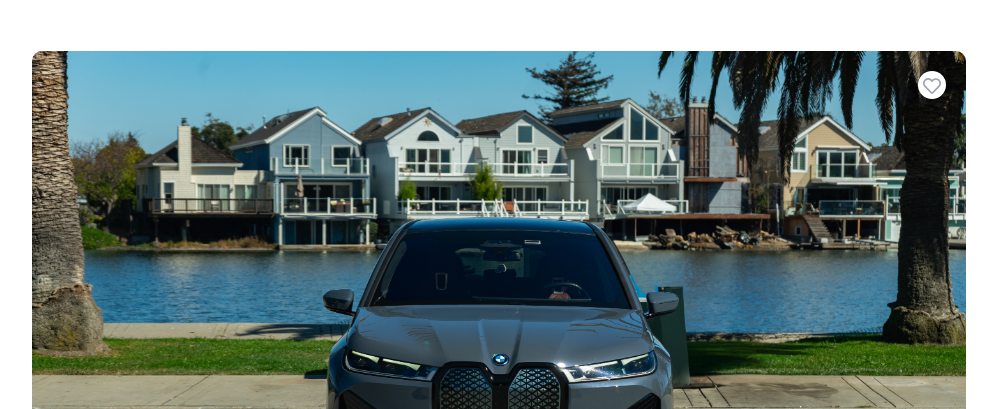 select on "********" 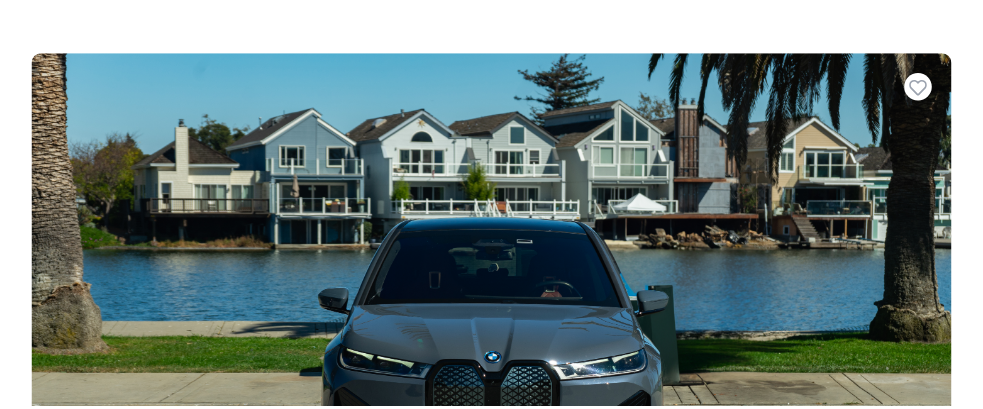 scroll, scrollTop: 0, scrollLeft: 0, axis: both 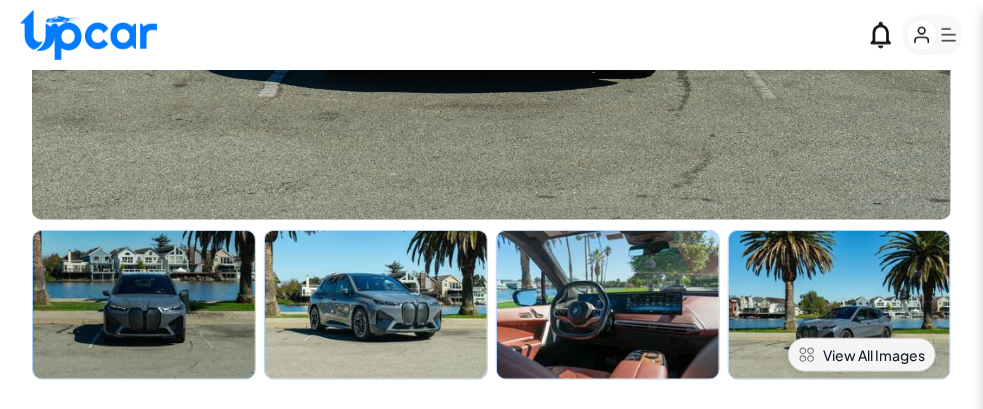 click on "View All Images" at bounding box center (874, 355) 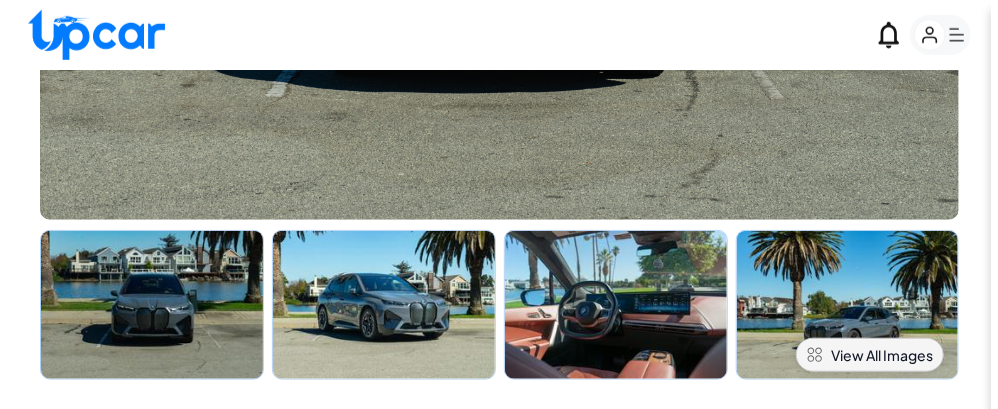 scroll, scrollTop: 0, scrollLeft: 0, axis: both 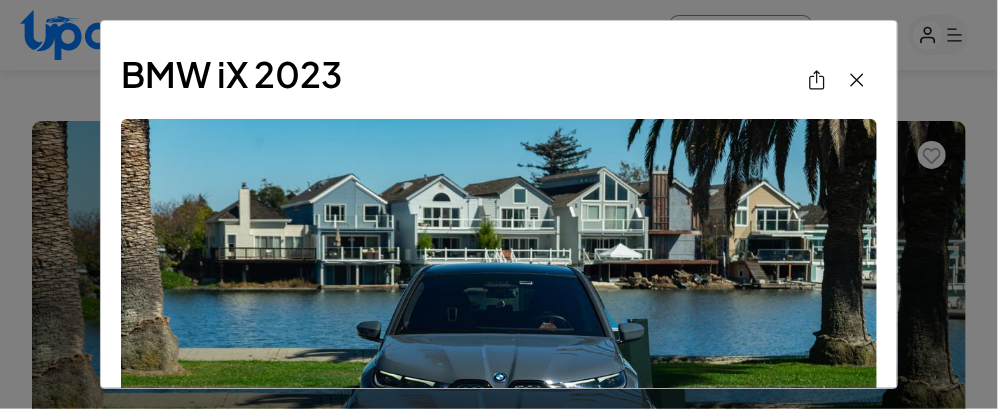 click 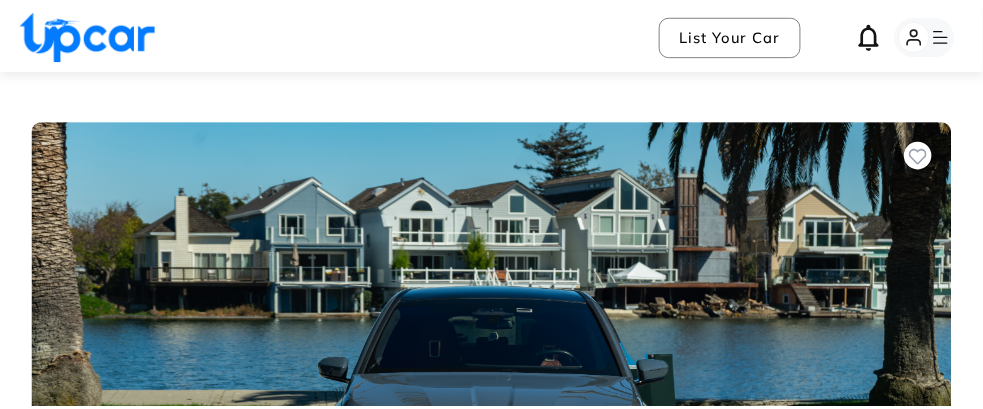 scroll, scrollTop: 650, scrollLeft: 0, axis: vertical 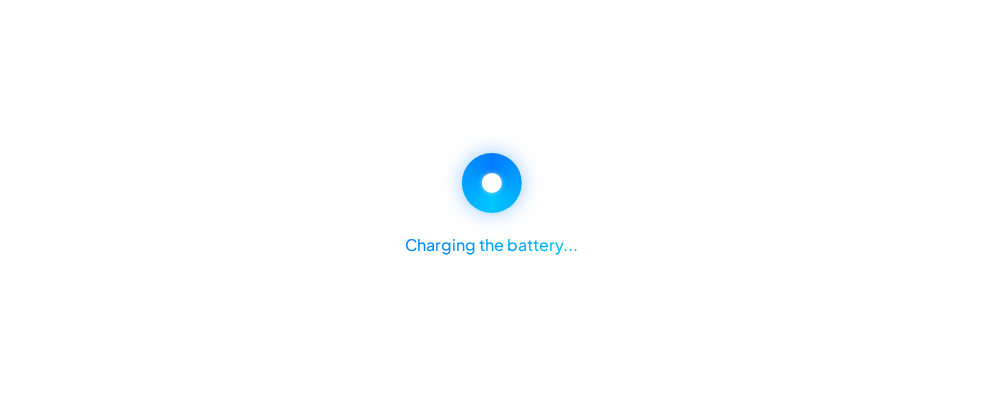 select on "********" 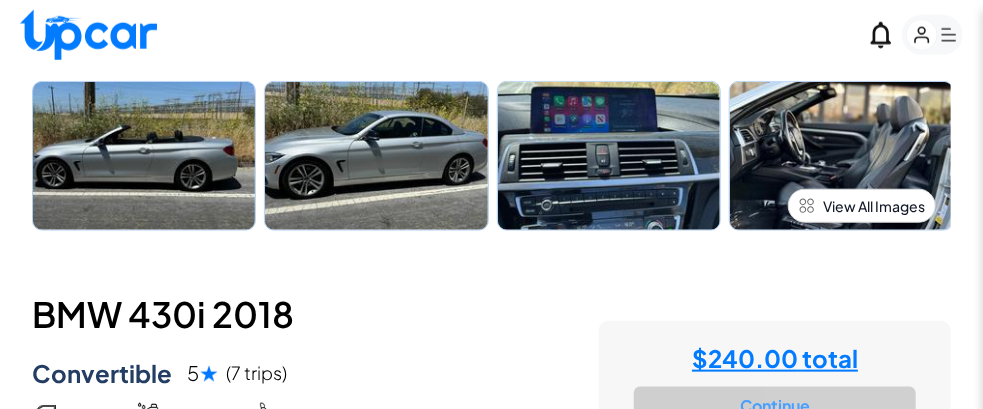 scroll, scrollTop: 700, scrollLeft: 0, axis: vertical 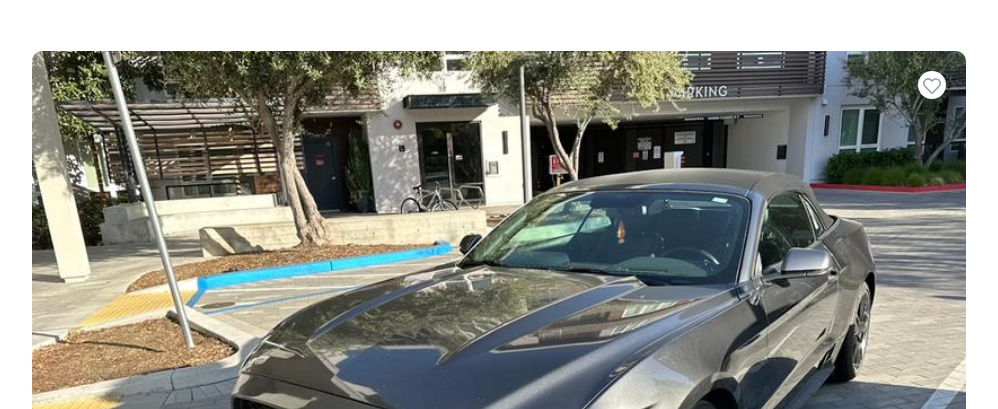 select on "********" 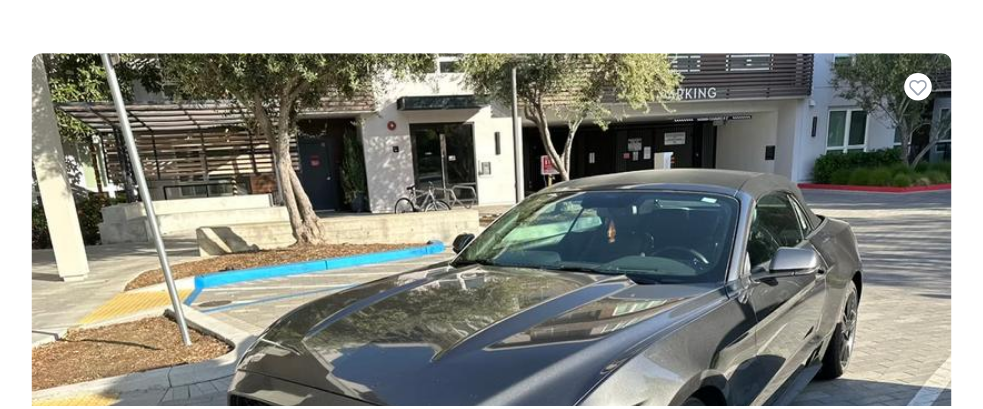 scroll, scrollTop: 0, scrollLeft: 0, axis: both 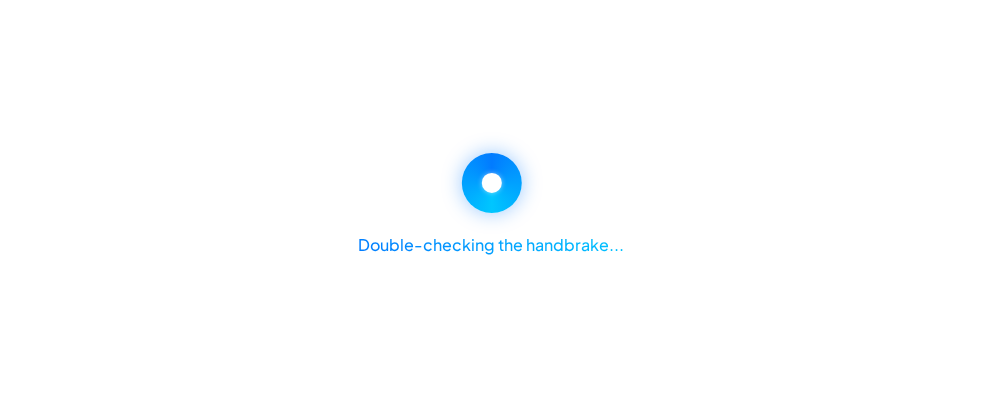 select on "********" 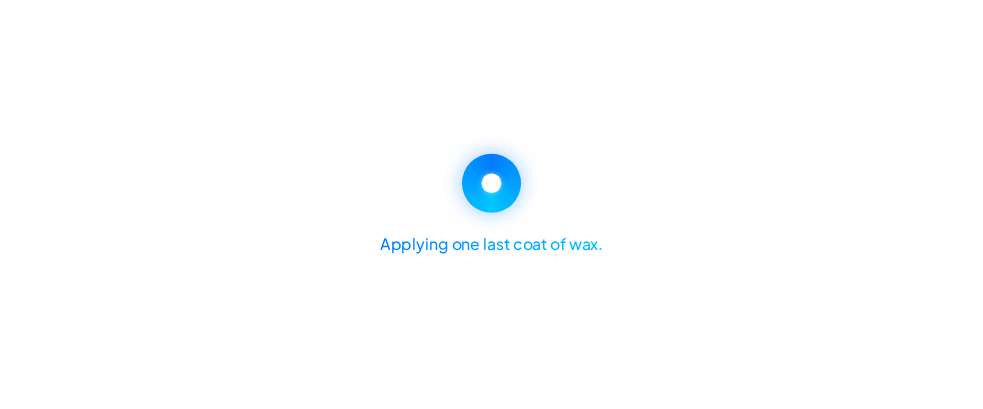 scroll, scrollTop: 0, scrollLeft: 0, axis: both 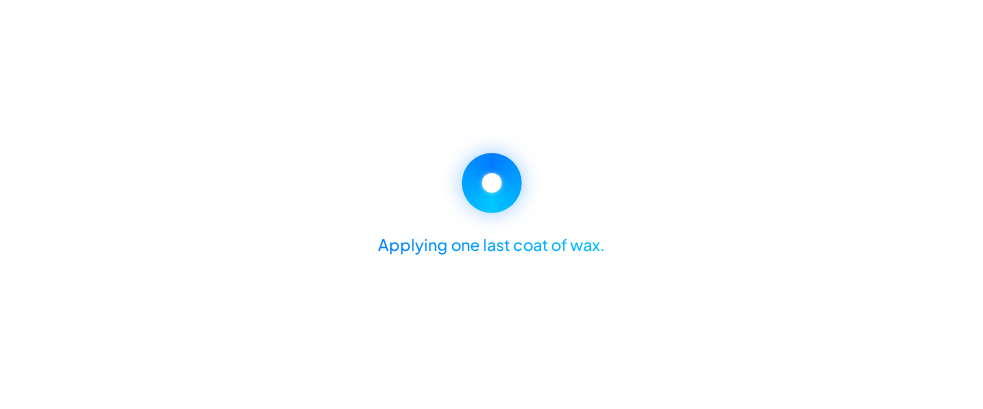 select on "********" 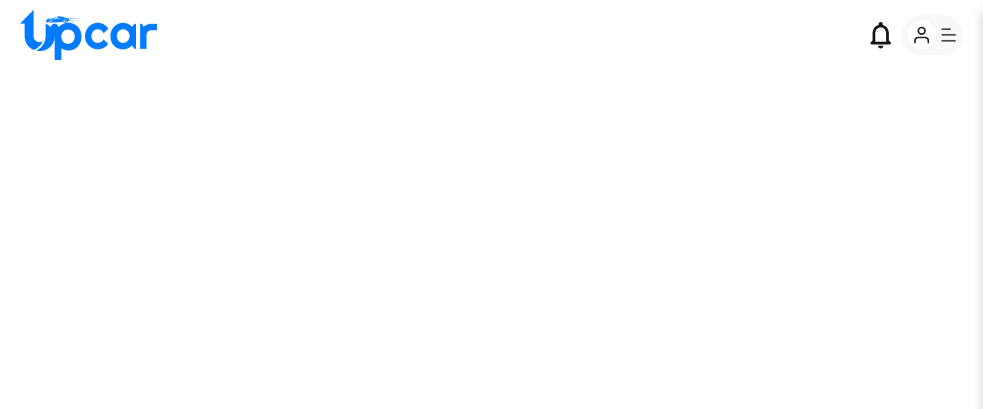 scroll, scrollTop: 0, scrollLeft: 0, axis: both 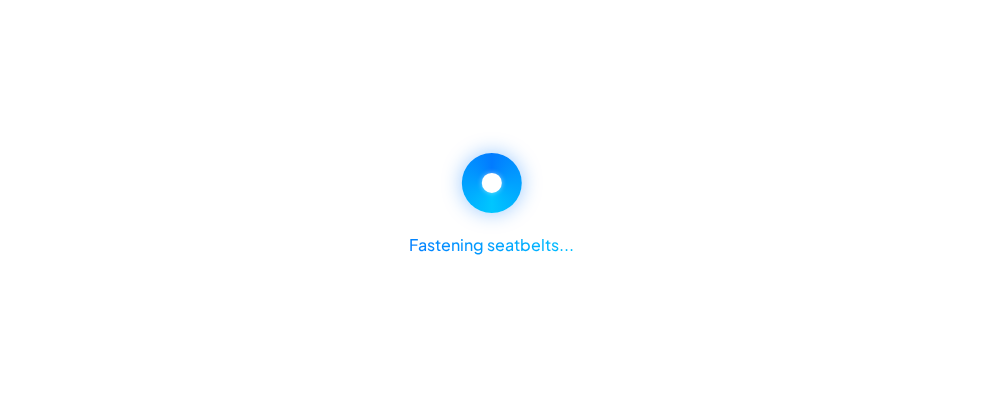 select on "********" 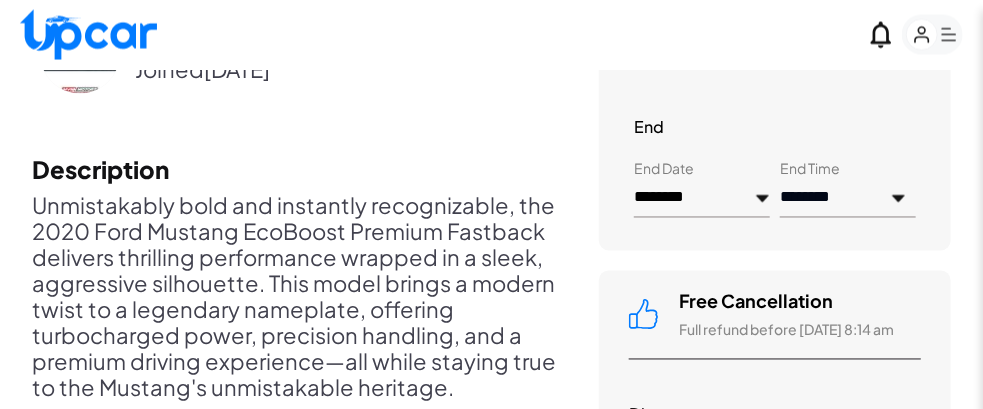 scroll, scrollTop: 1200, scrollLeft: 0, axis: vertical 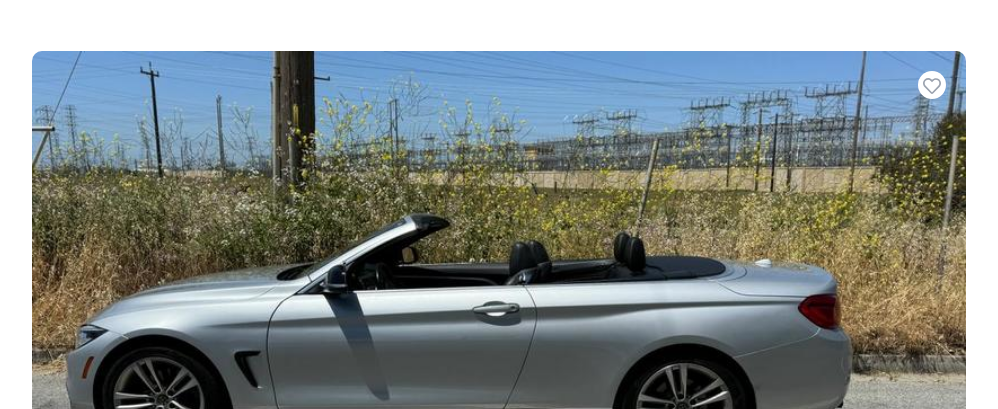 select on "********" 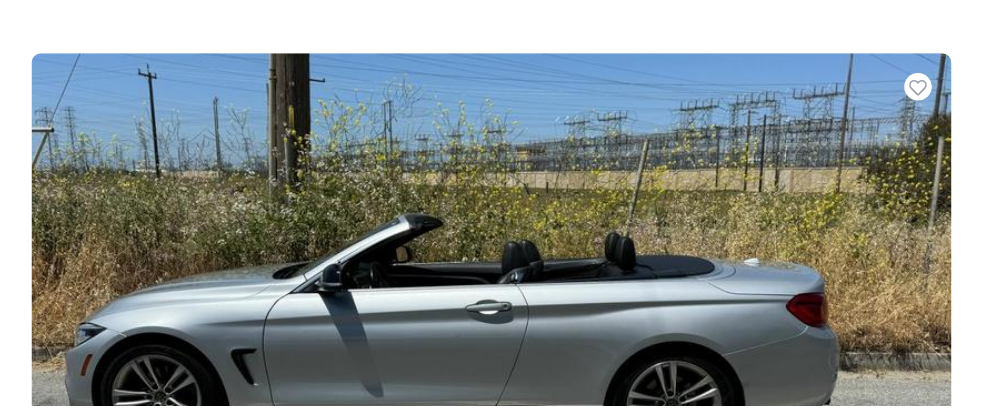 scroll, scrollTop: 0, scrollLeft: 0, axis: both 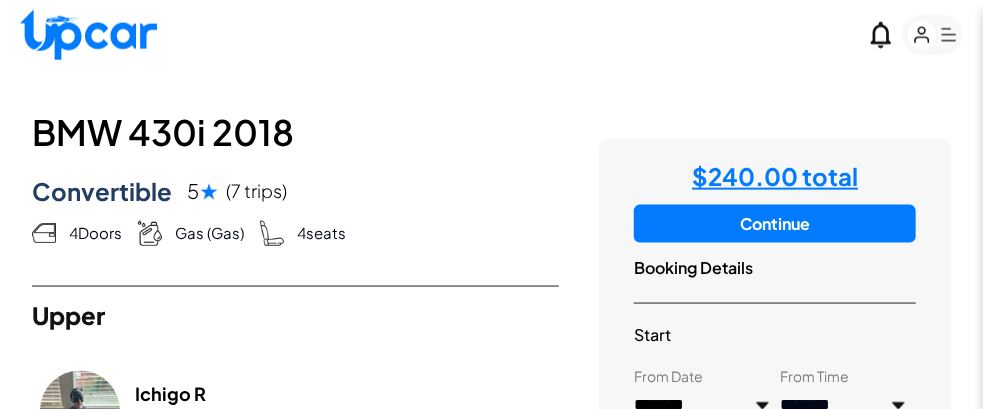 click on "Continue" at bounding box center (775, 224) 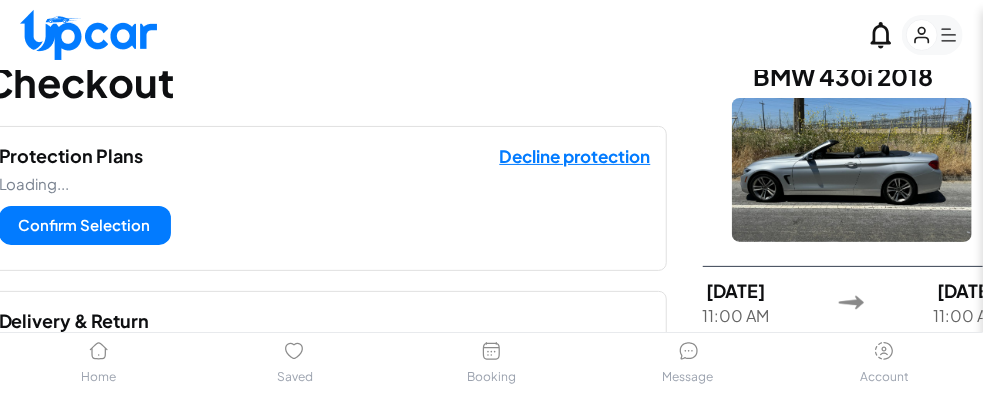 scroll, scrollTop: 782, scrollLeft: 0, axis: vertical 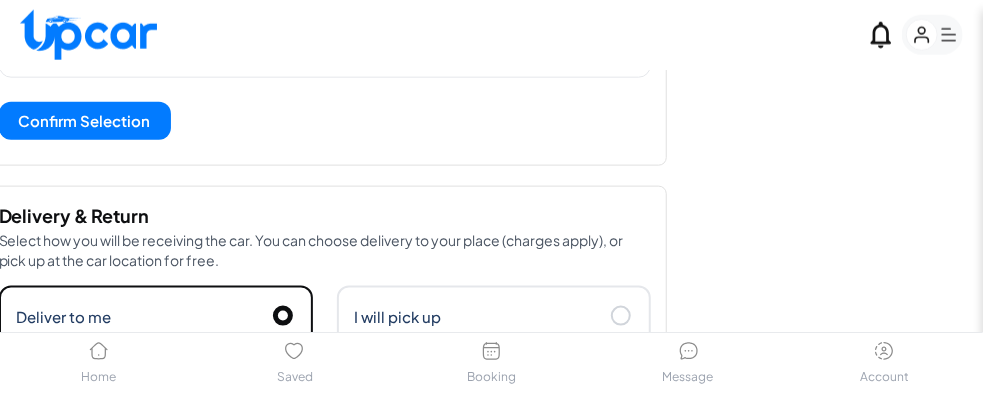 type on "**********" 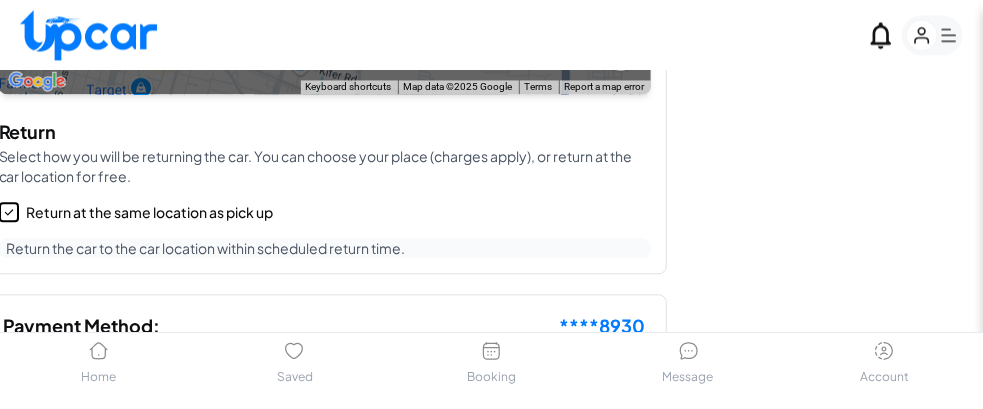 scroll, scrollTop: 1682, scrollLeft: 0, axis: vertical 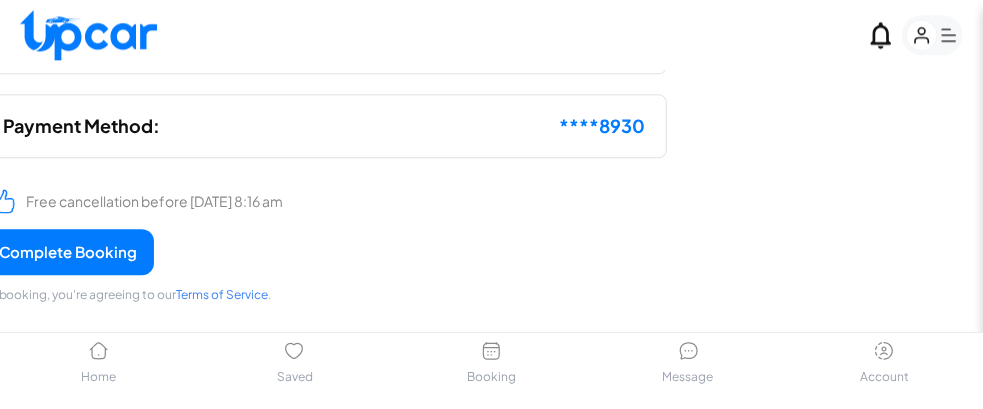 click on "Payment Method: ****  8930" at bounding box center (325, 126) 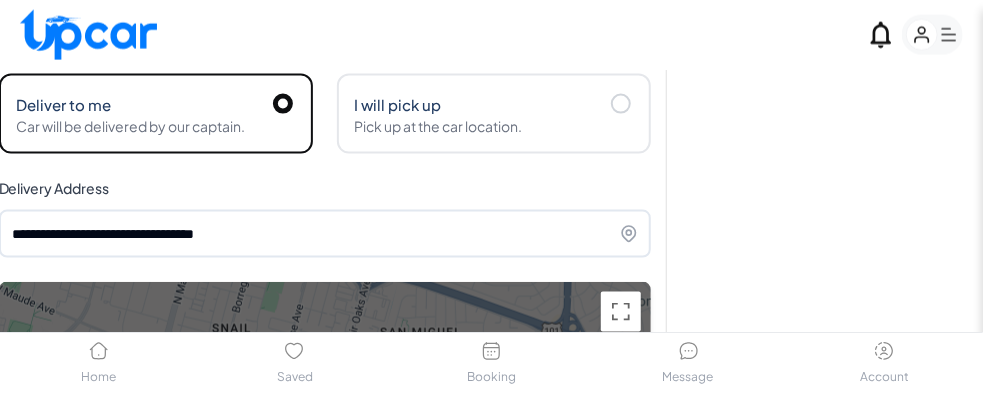 scroll, scrollTop: 882, scrollLeft: 0, axis: vertical 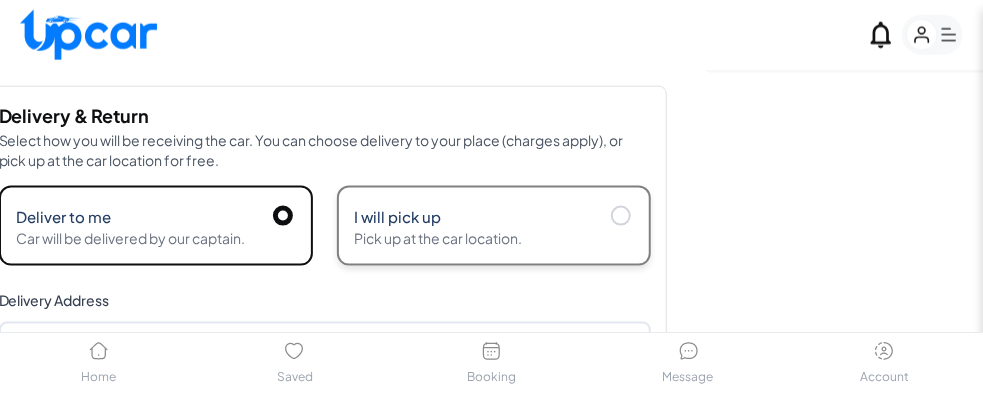 click on "I will pick up" at bounding box center [494, 216] 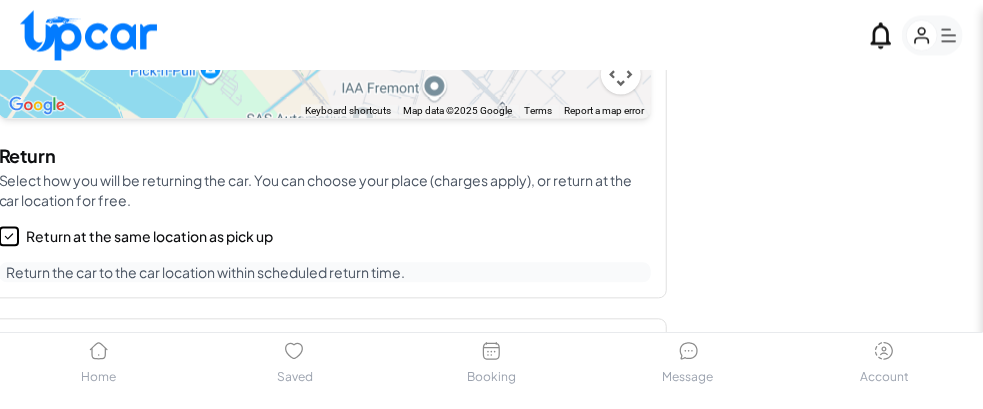 scroll, scrollTop: 1582, scrollLeft: 0, axis: vertical 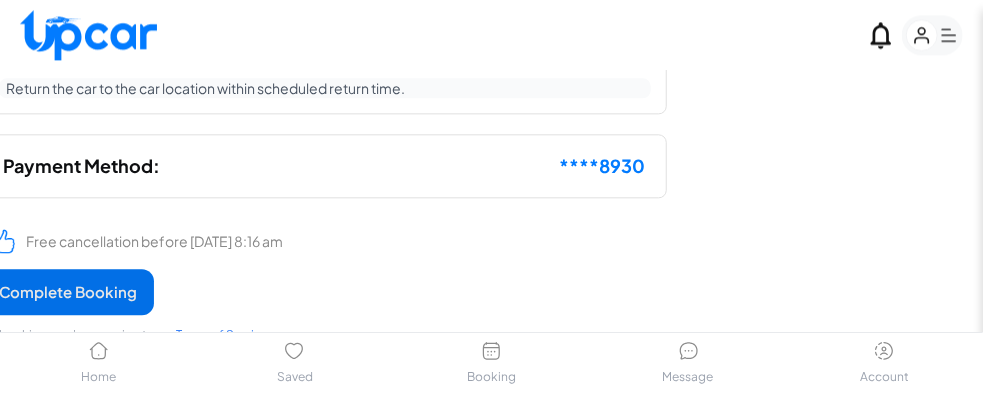 click on "Complete Booking" at bounding box center (68, 292) 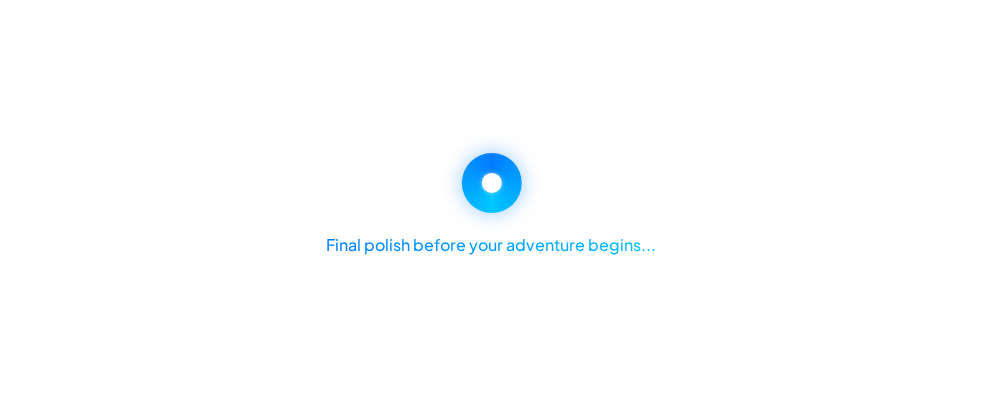 scroll, scrollTop: 64, scrollLeft: 0, axis: vertical 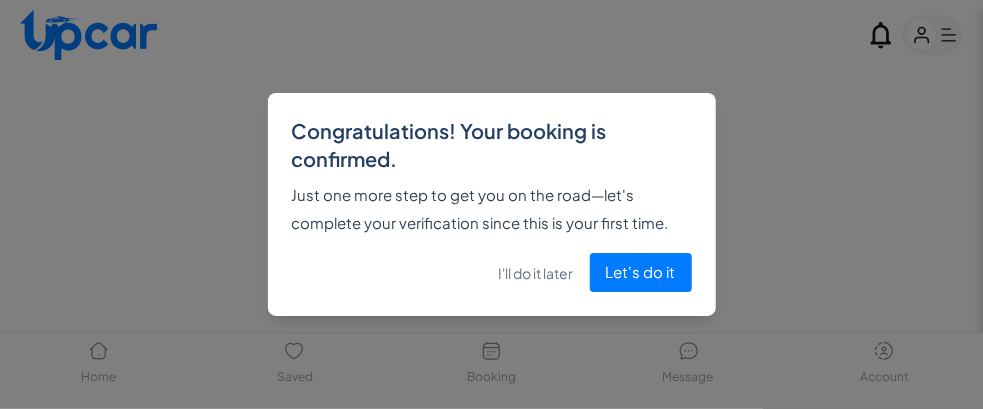 click on "Congratulations! Your booking is confirmed. Just one more step to get you on the road—let's complete your verification since this is your first time. I'll do it later Let's do it" at bounding box center (491, 204) 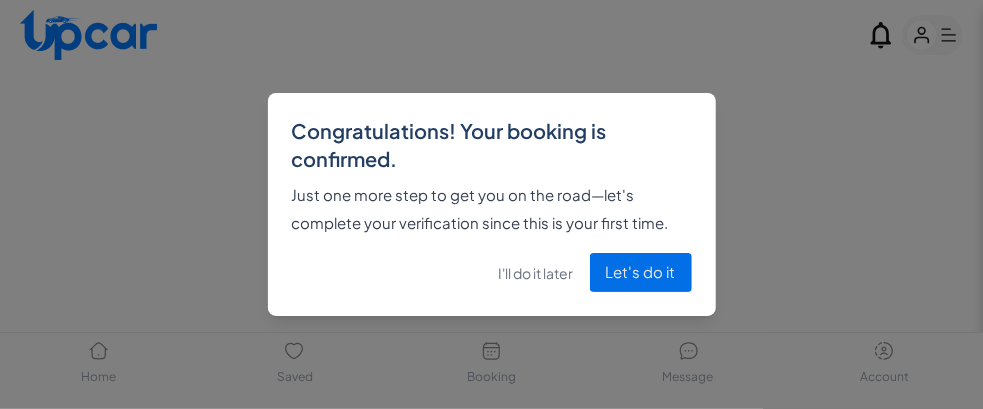 click on "Let's do it" at bounding box center [641, 272] 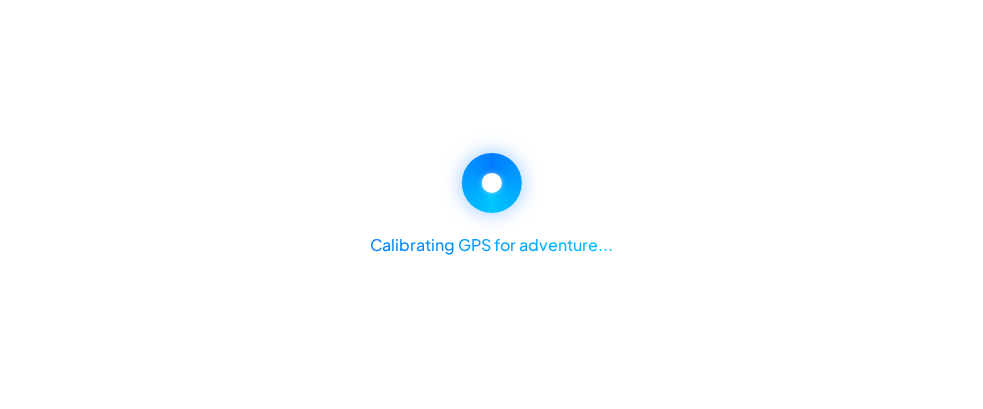 scroll, scrollTop: 0, scrollLeft: 0, axis: both 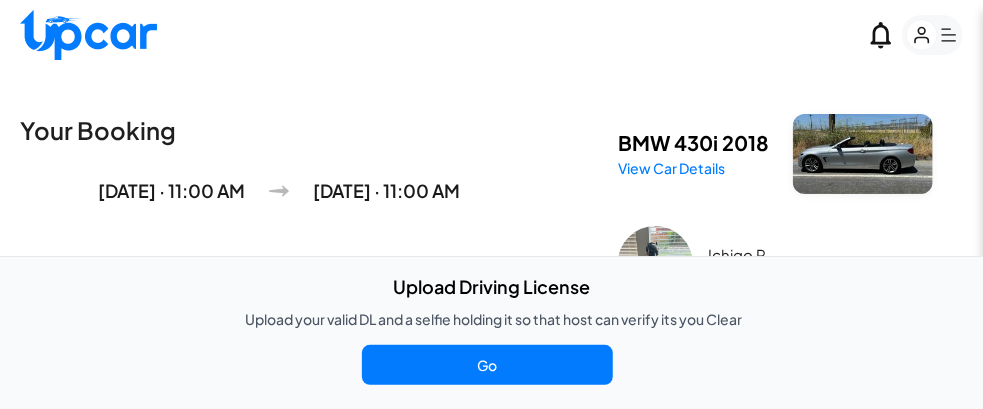 click 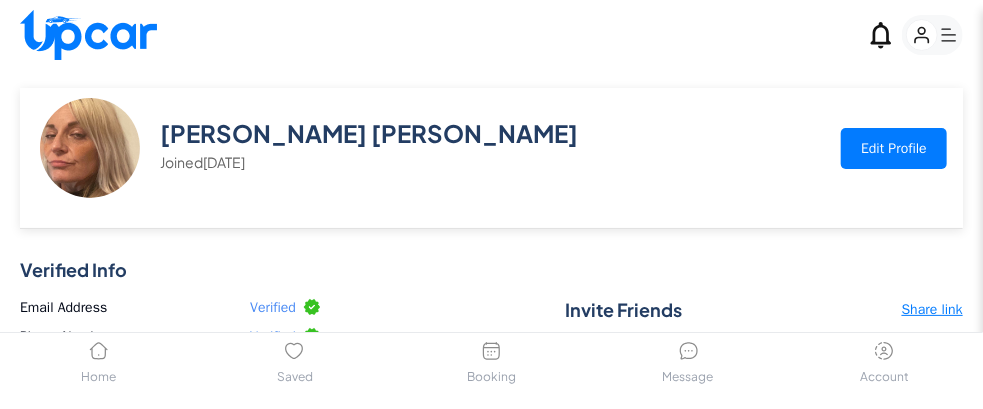 scroll, scrollTop: 0, scrollLeft: 0, axis: both 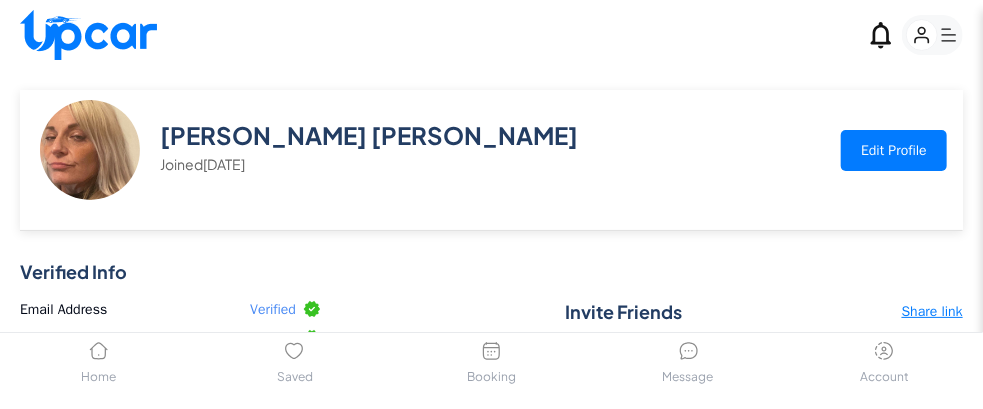 click 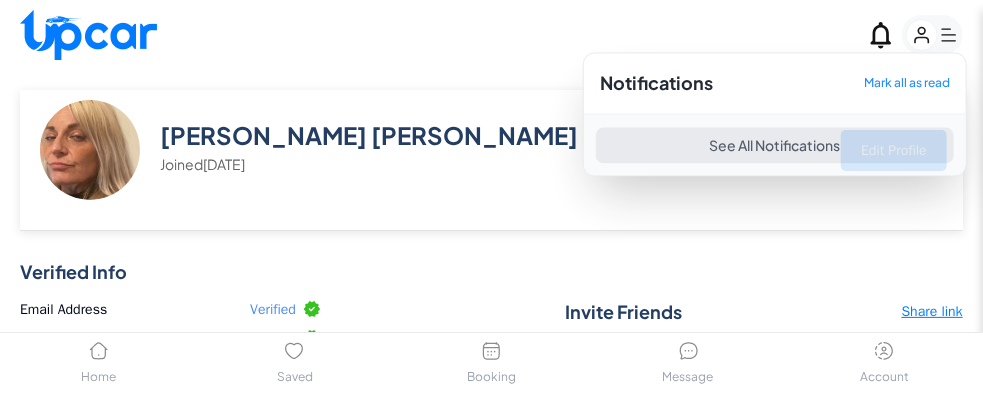click at bounding box center [491, 204] 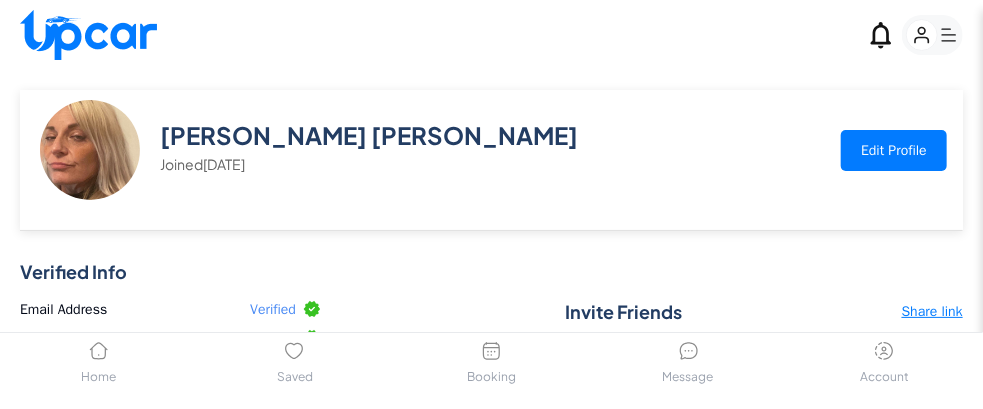 click 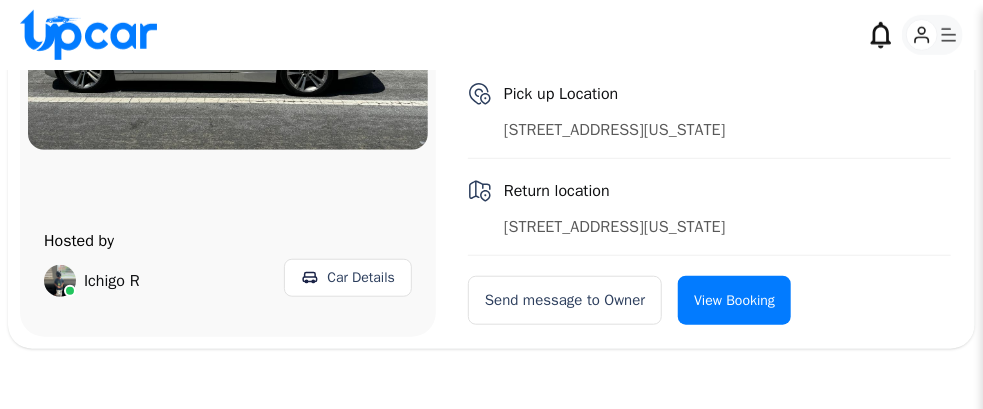 scroll, scrollTop: 500, scrollLeft: 0, axis: vertical 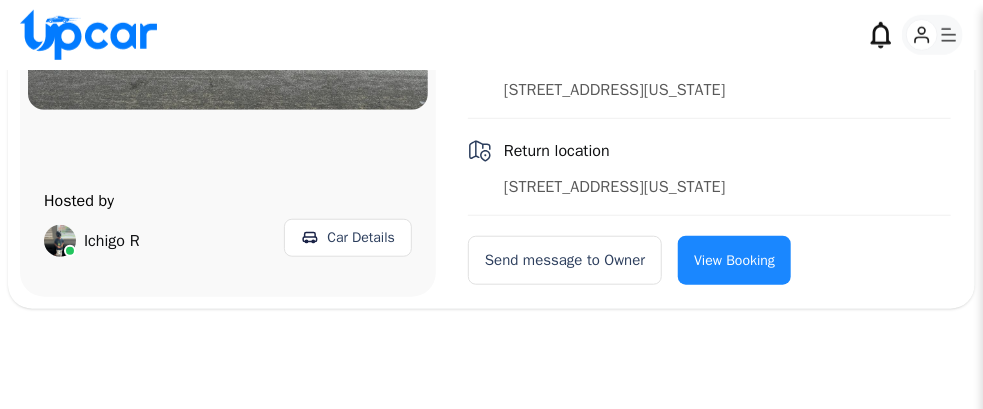 click on "View Booking" at bounding box center [734, 260] 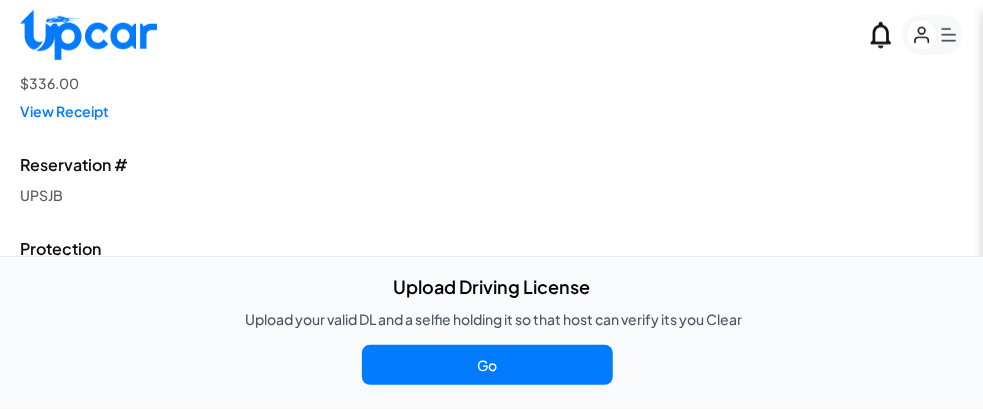 scroll, scrollTop: 600, scrollLeft: 0, axis: vertical 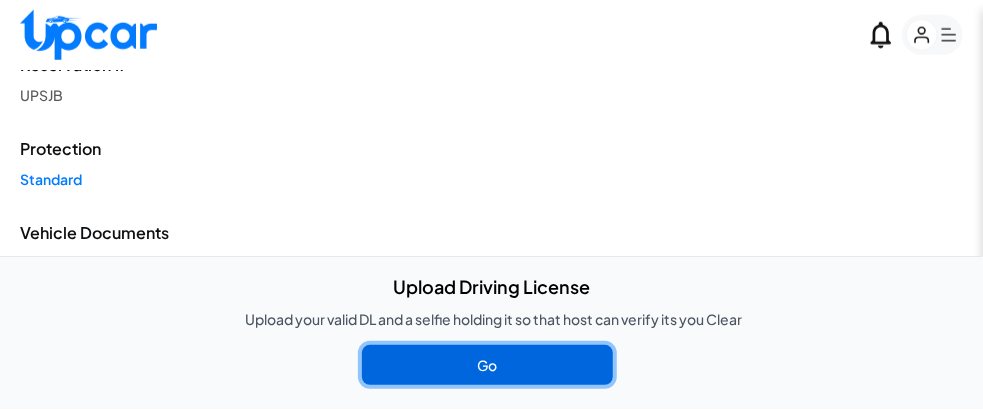 click on "Go" at bounding box center [487, 365] 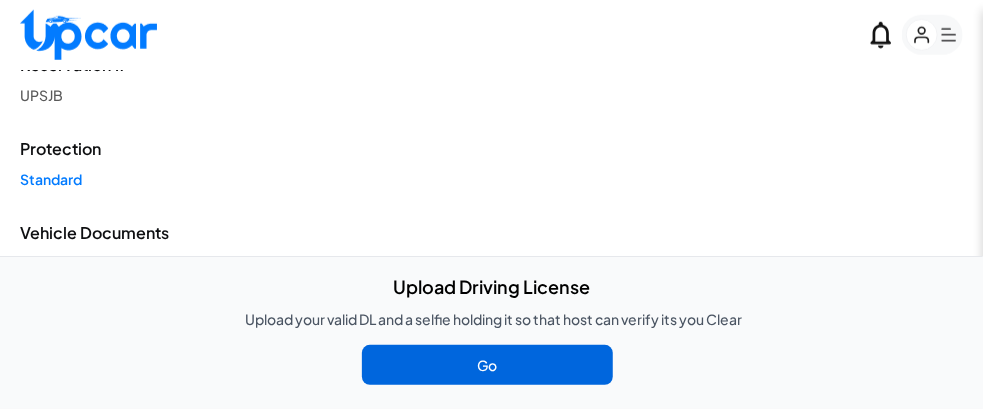 scroll, scrollTop: 64, scrollLeft: 0, axis: vertical 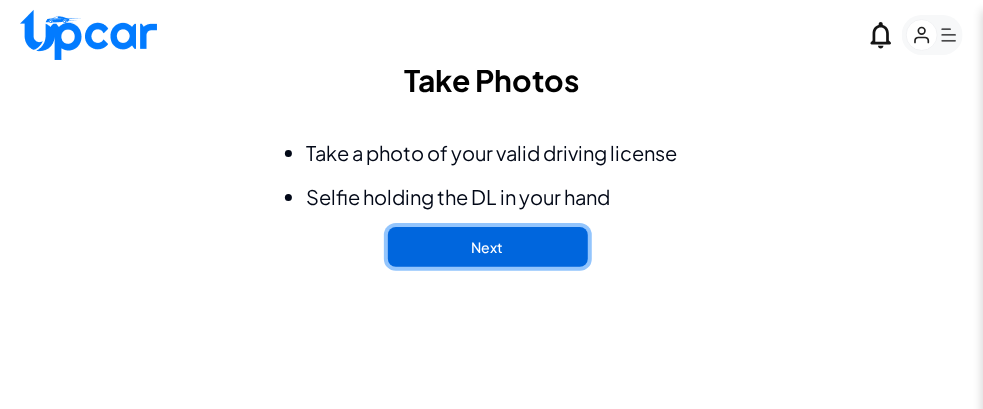 click on "Next" at bounding box center [488, 247] 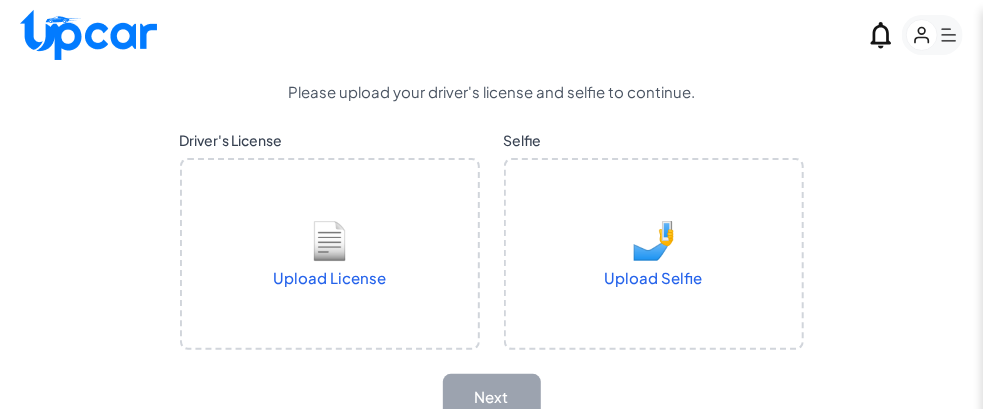 scroll, scrollTop: 175, scrollLeft: 0, axis: vertical 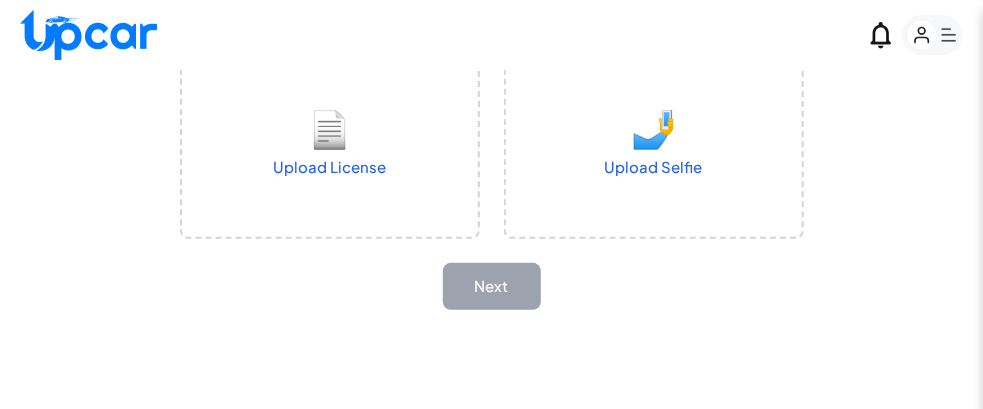 click 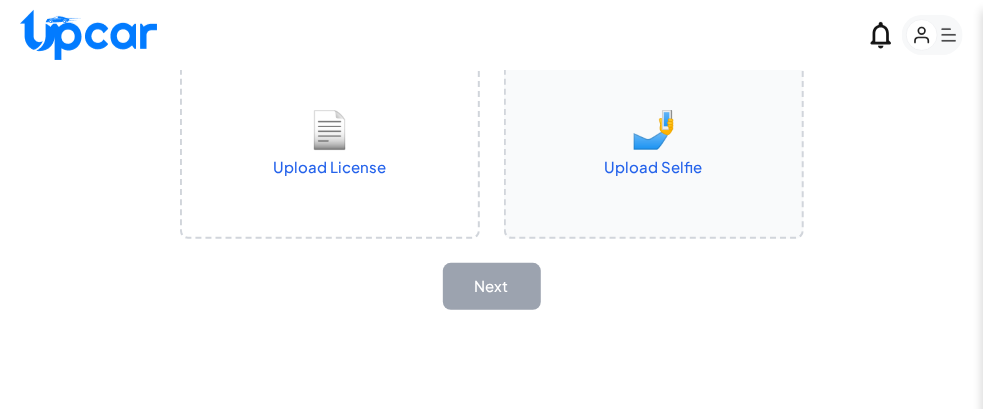 click on "Bookings" at bounding box center [0, 0] 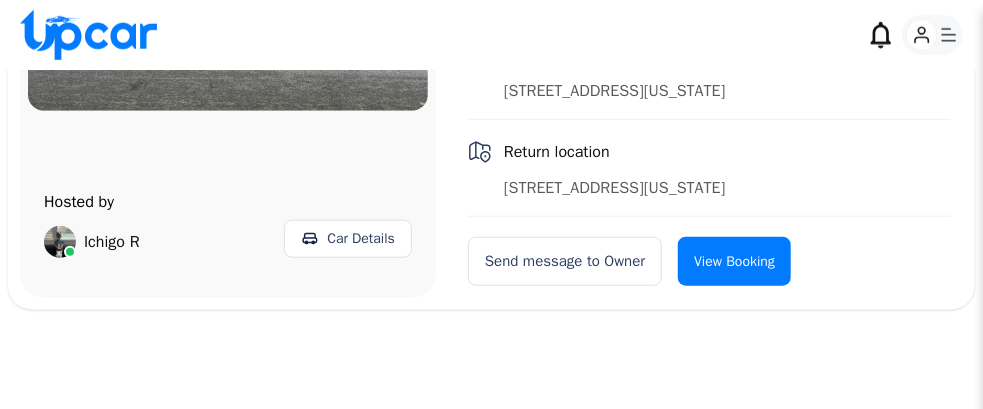 scroll, scrollTop: 501, scrollLeft: 0, axis: vertical 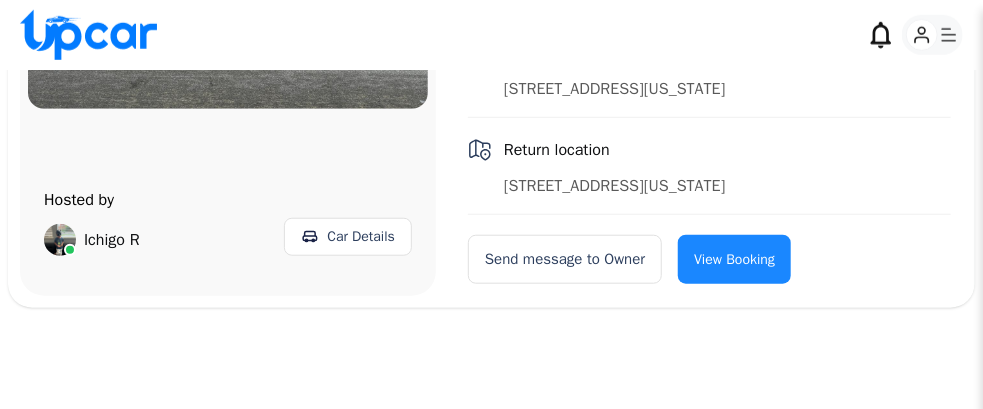 click on "View Booking" at bounding box center (734, 259) 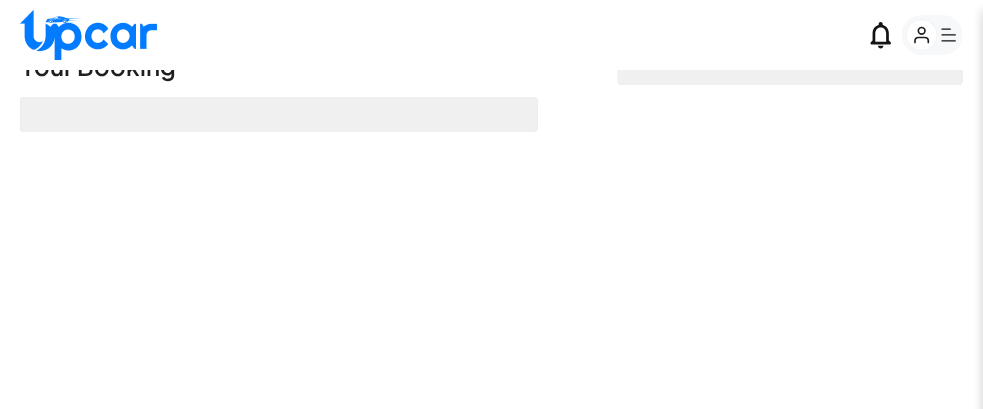 scroll, scrollTop: 501, scrollLeft: 0, axis: vertical 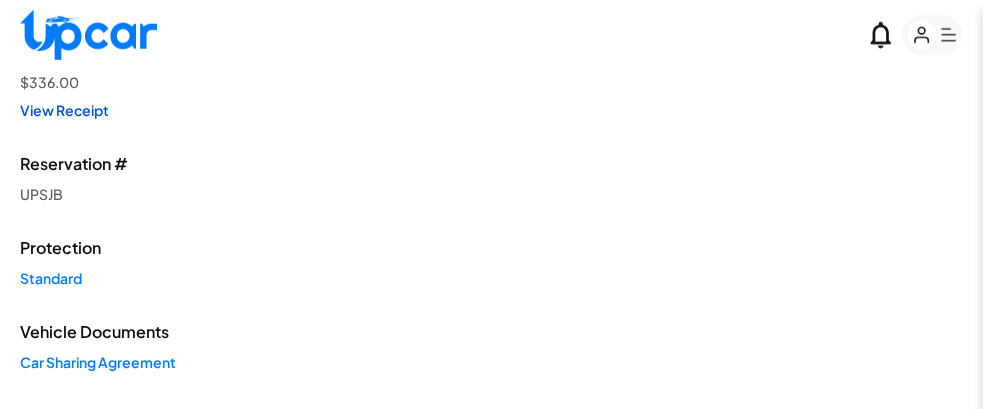 click on "View Receipt" at bounding box center (279, 110) 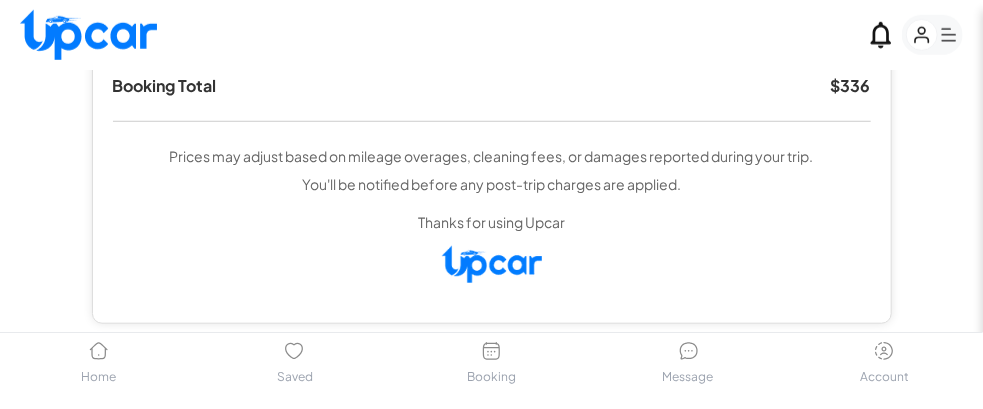 scroll, scrollTop: 535, scrollLeft: 0, axis: vertical 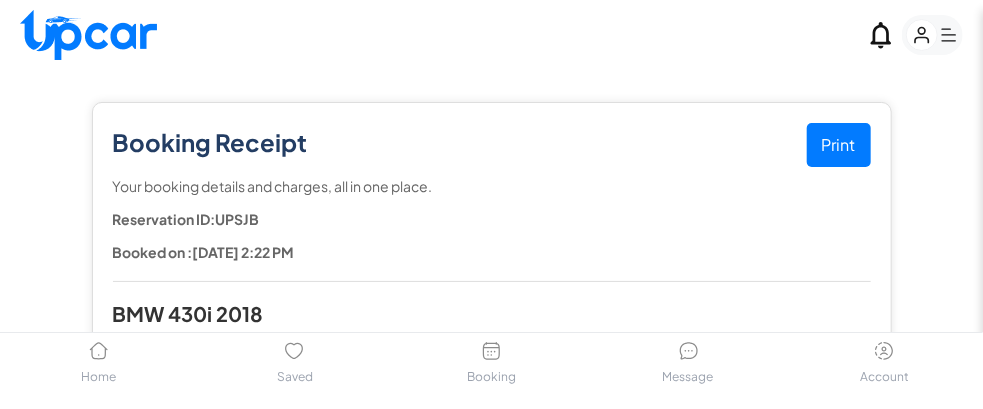 click on "Account" at bounding box center [884, 363] 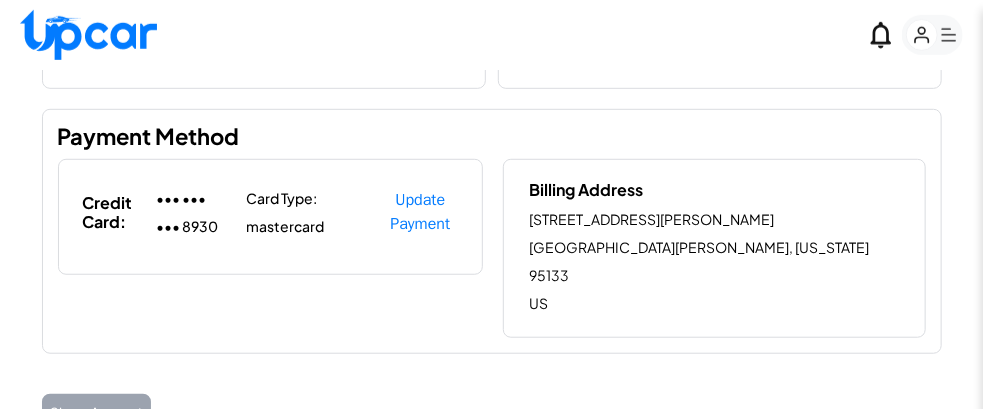 scroll, scrollTop: 487, scrollLeft: 0, axis: vertical 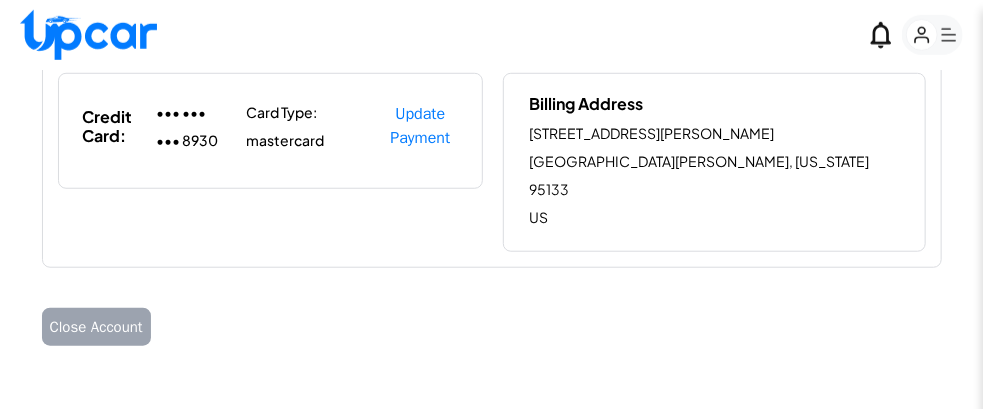 click 